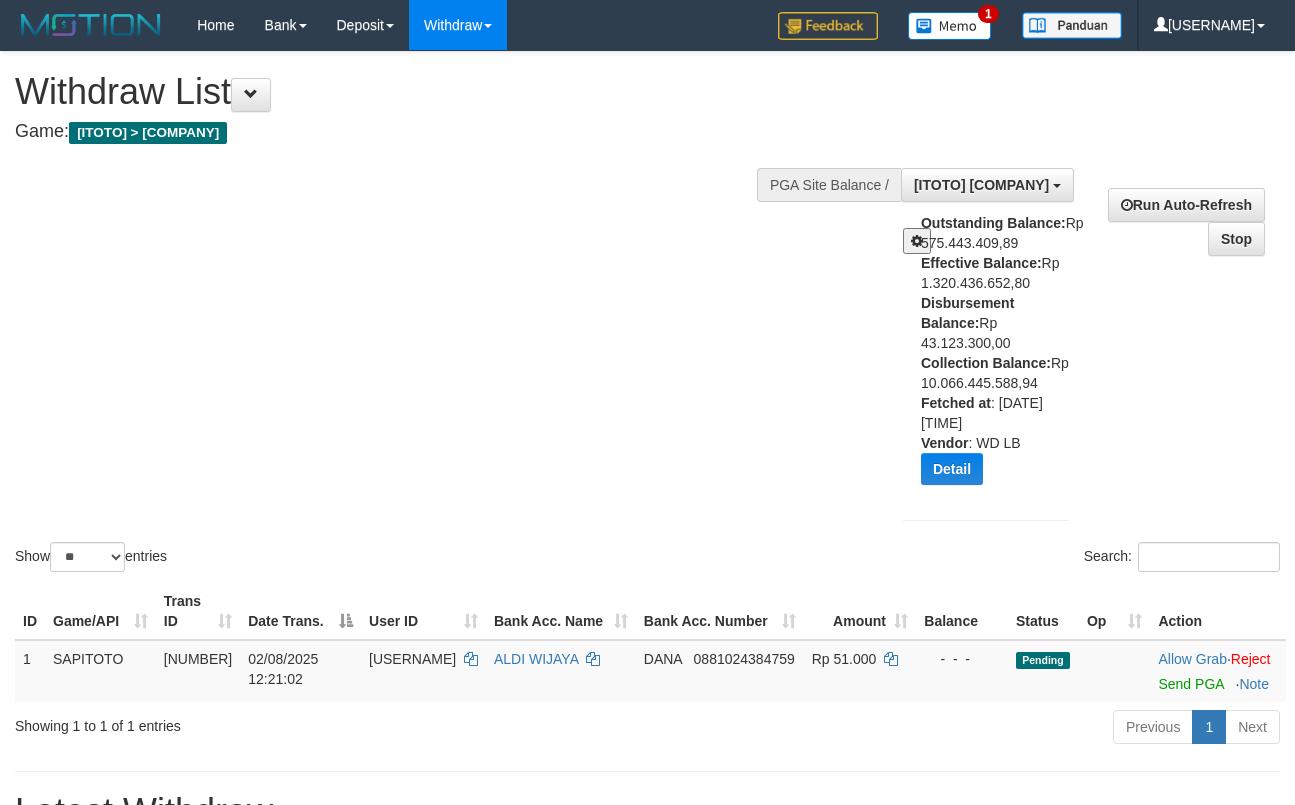 select on "**" 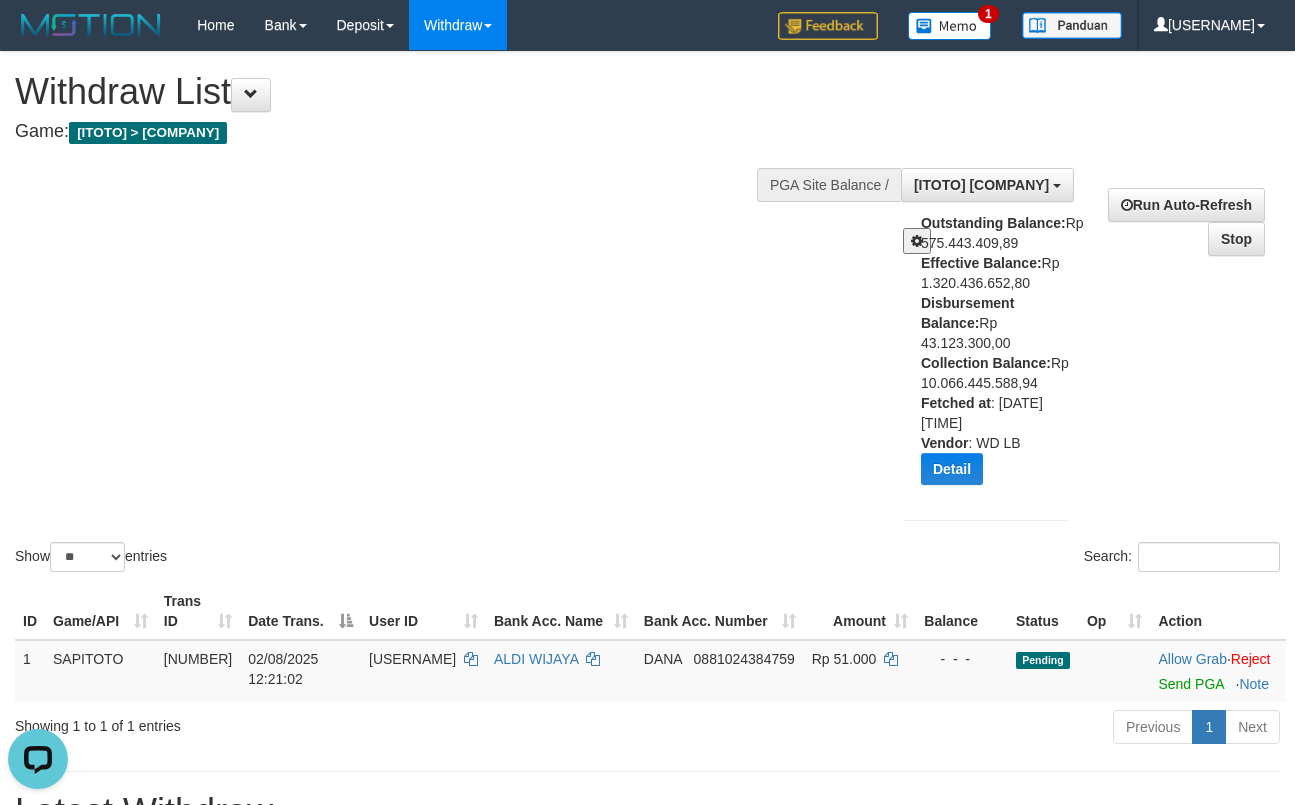 scroll, scrollTop: 0, scrollLeft: 0, axis: both 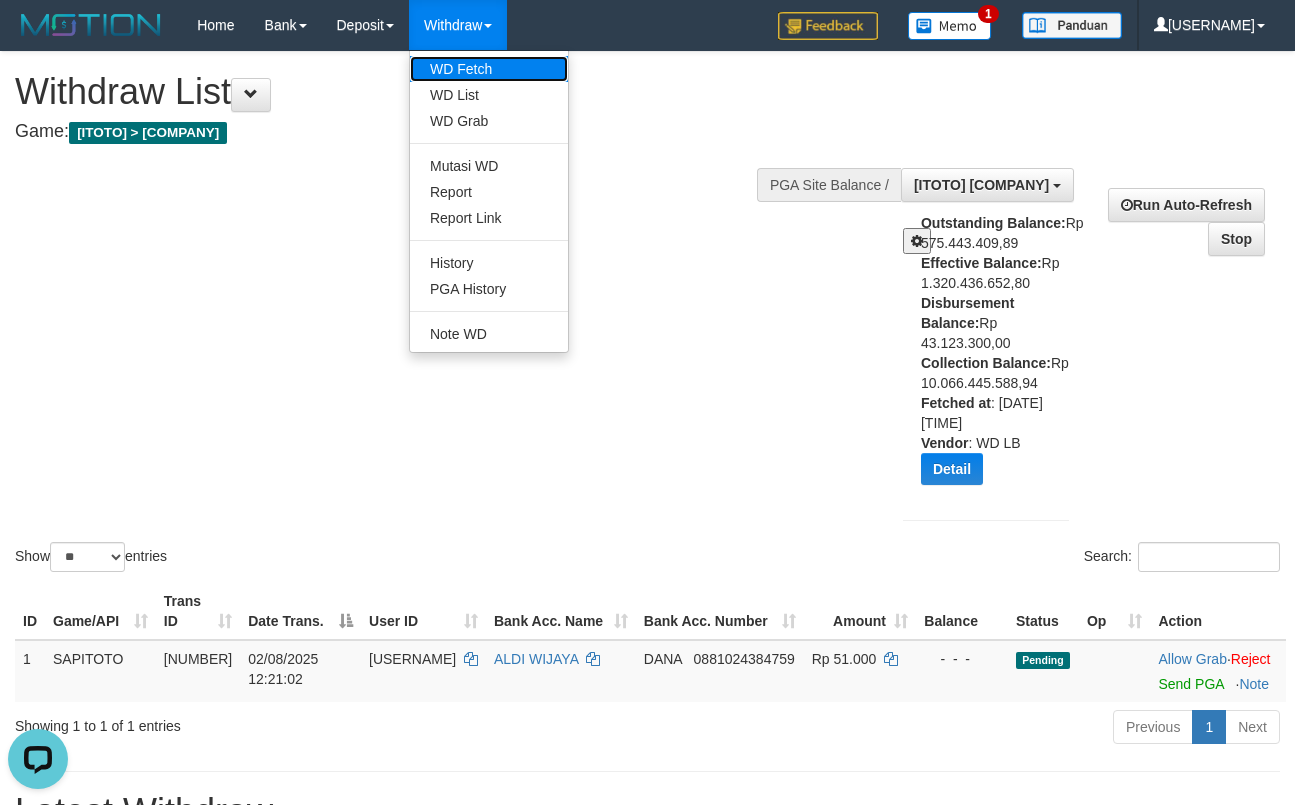 click on "WD Fetch" at bounding box center [489, 69] 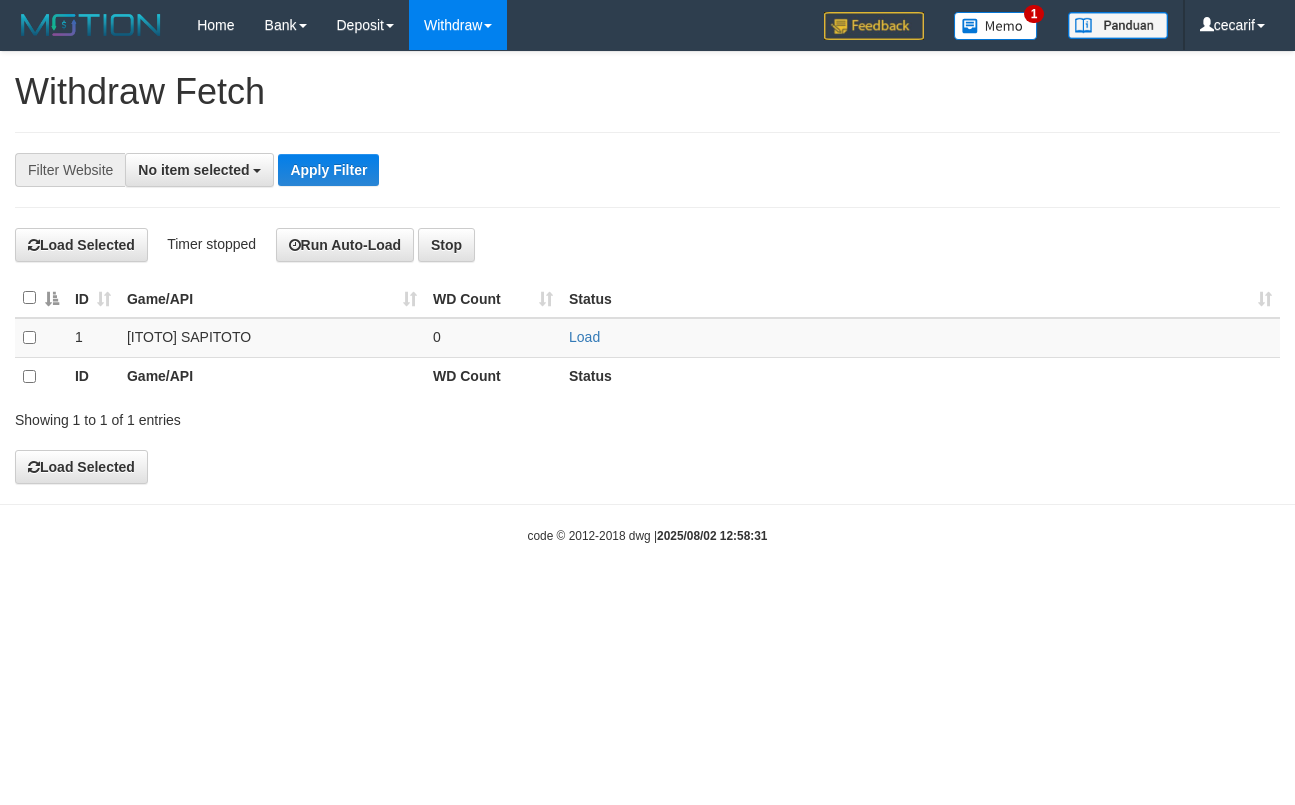 select 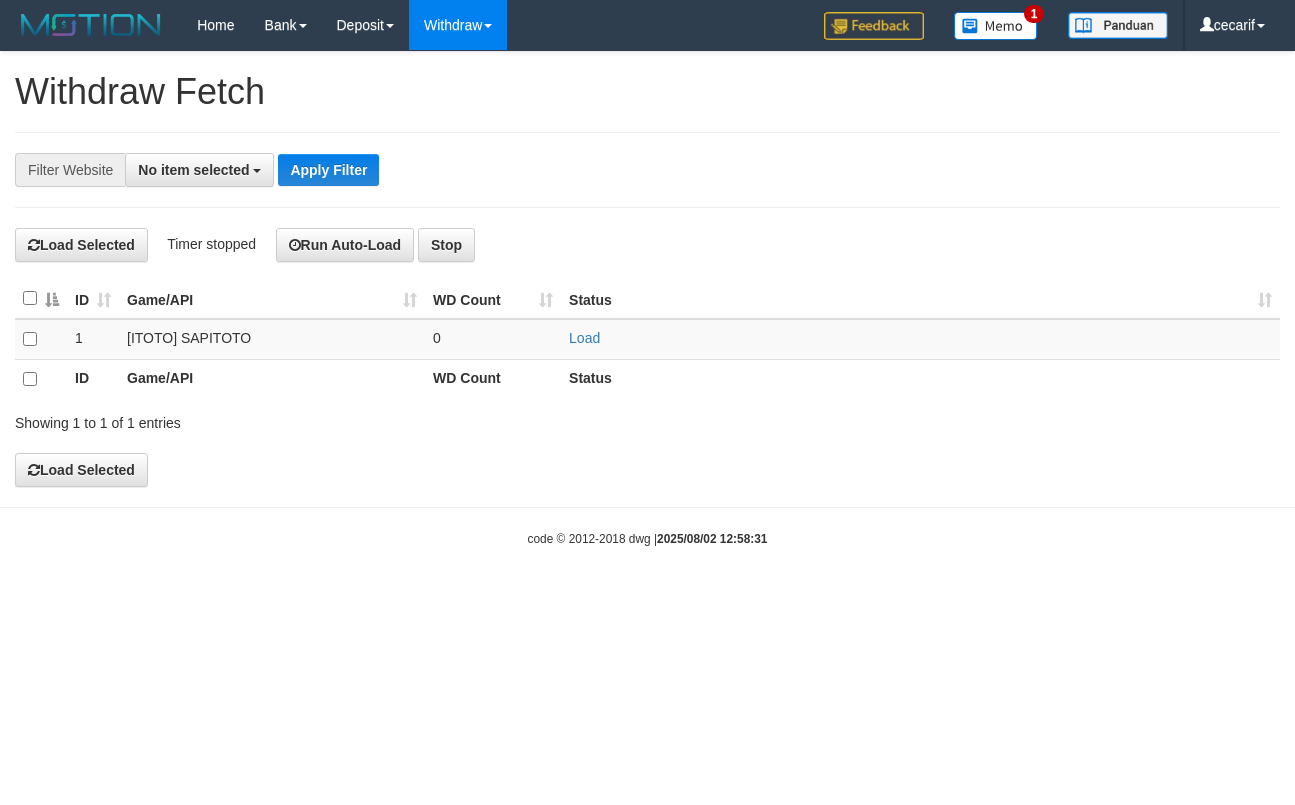 scroll, scrollTop: 0, scrollLeft: 0, axis: both 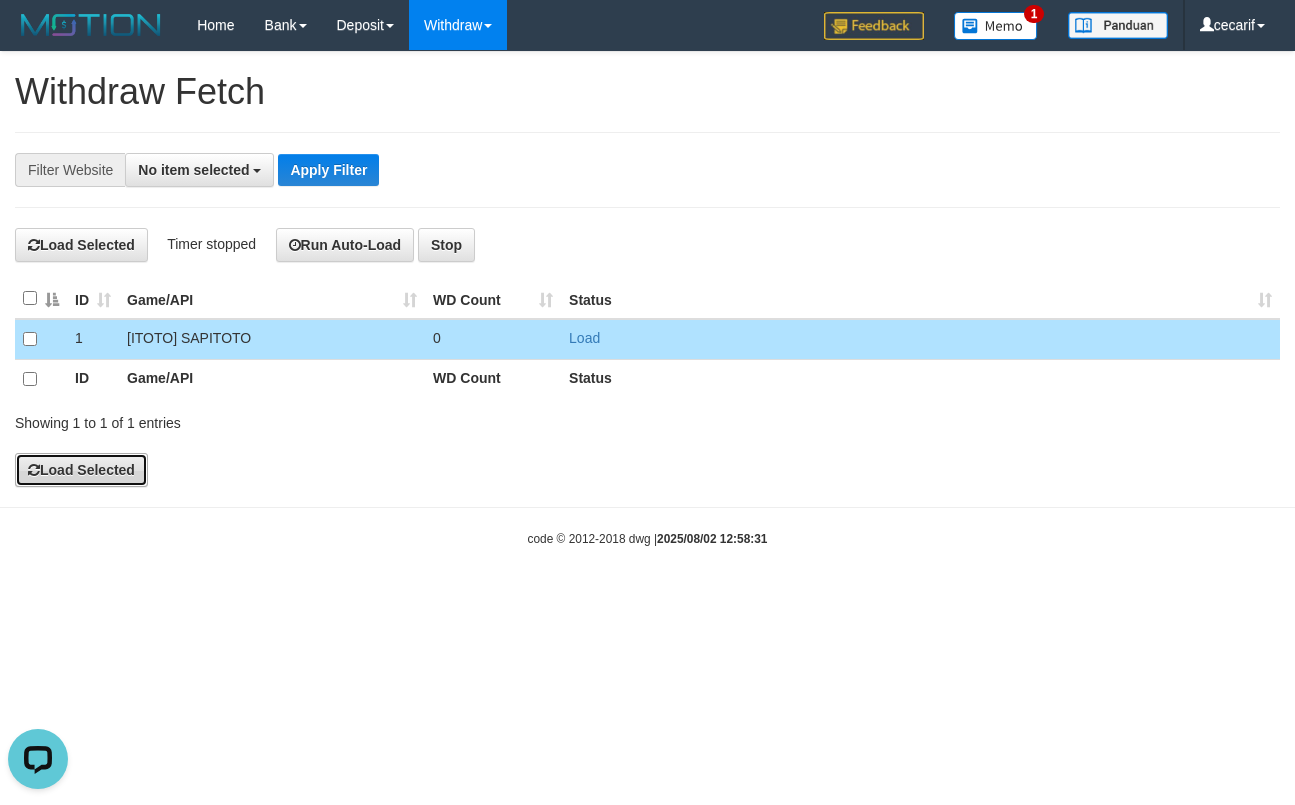 click on "Load Selected" at bounding box center (81, 470) 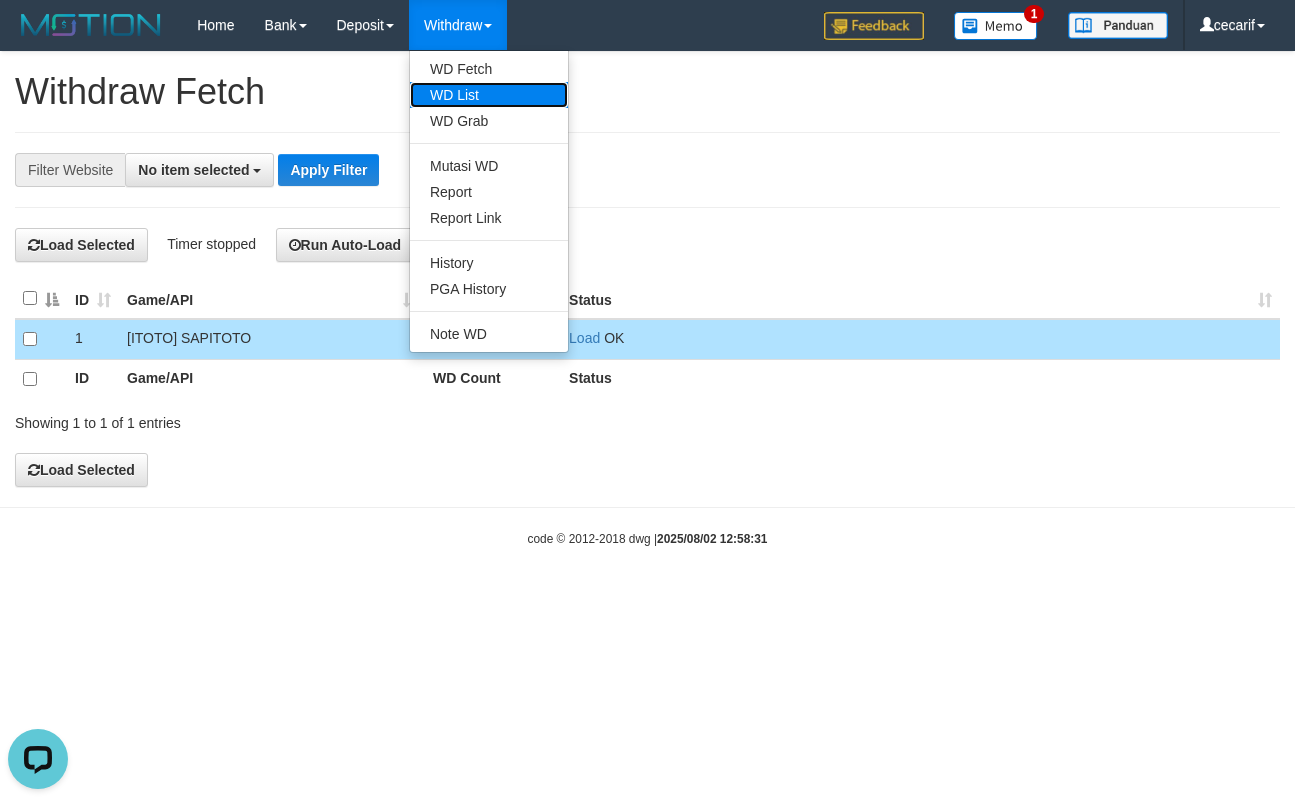 click on "WD List" at bounding box center [489, 95] 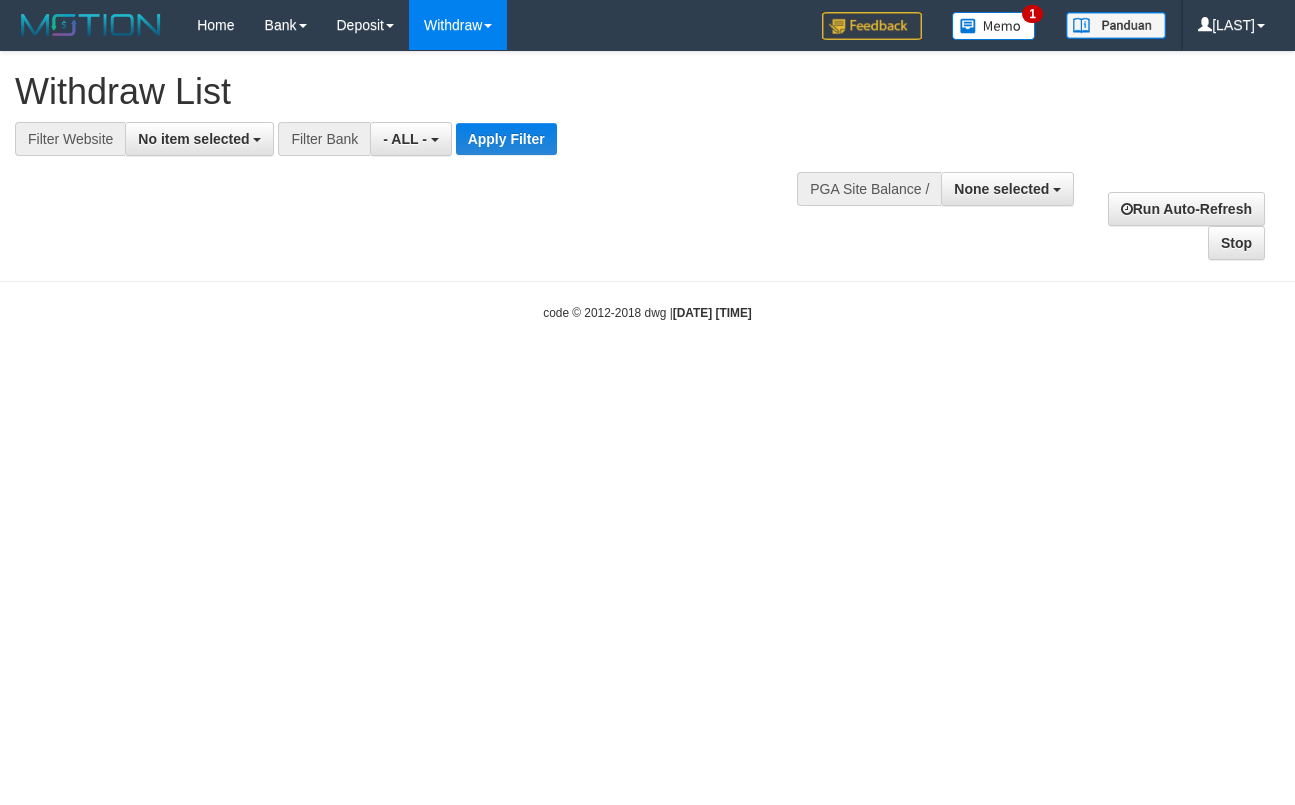 select 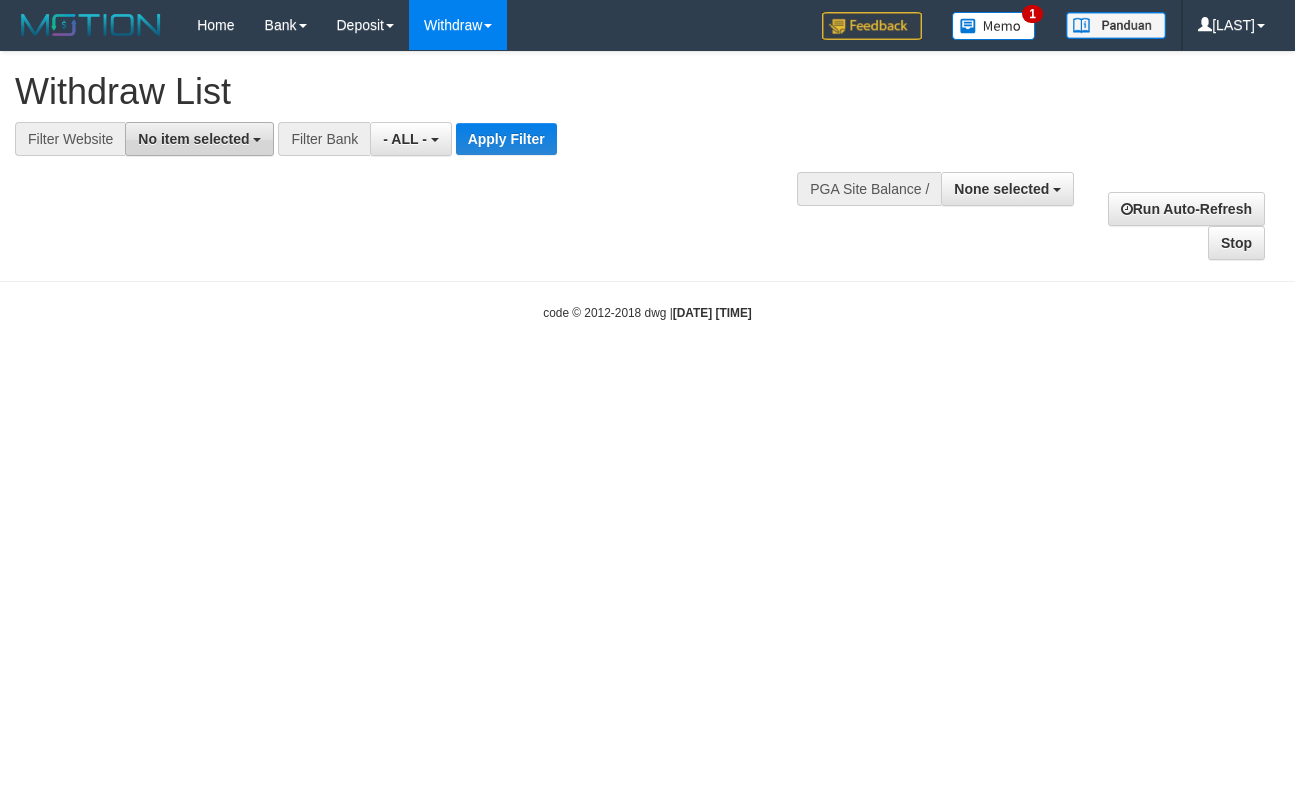 click on "No item selected" at bounding box center (193, 139) 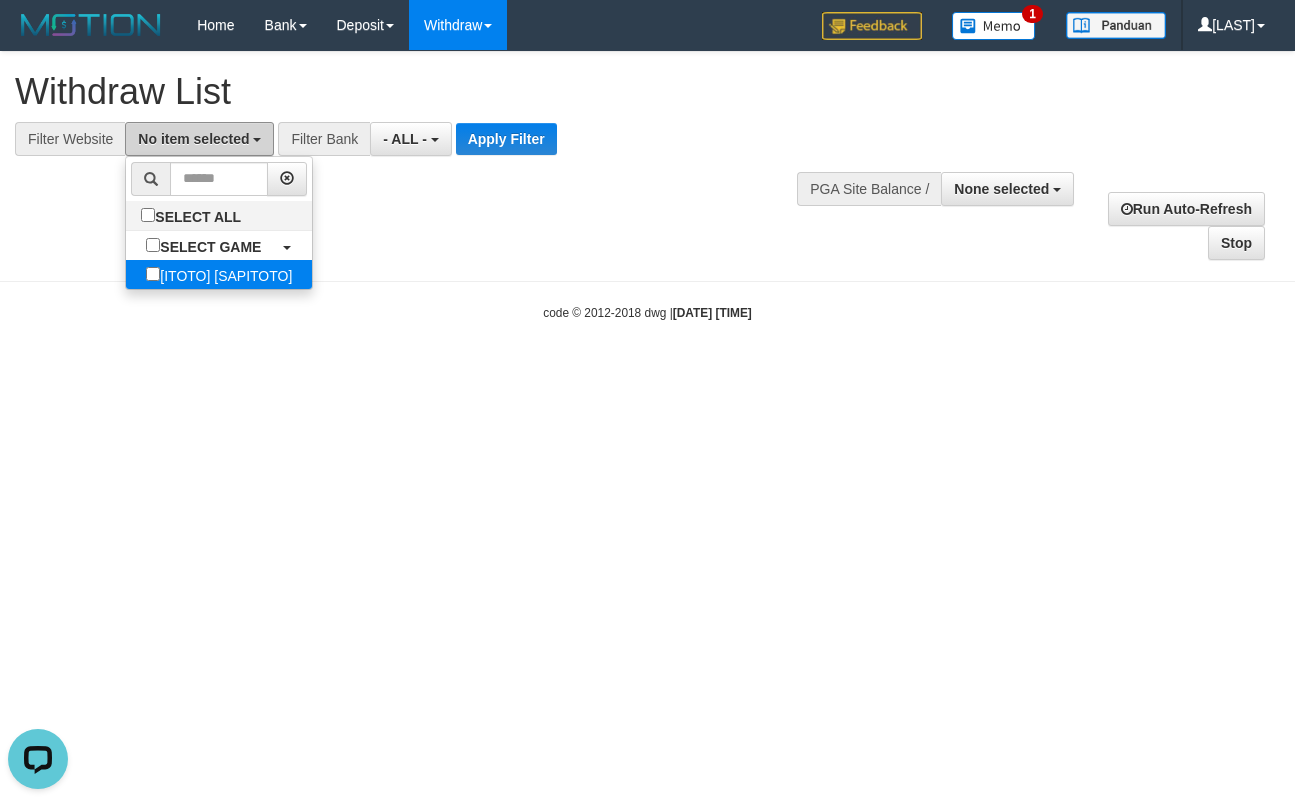 scroll, scrollTop: 0, scrollLeft: 0, axis: both 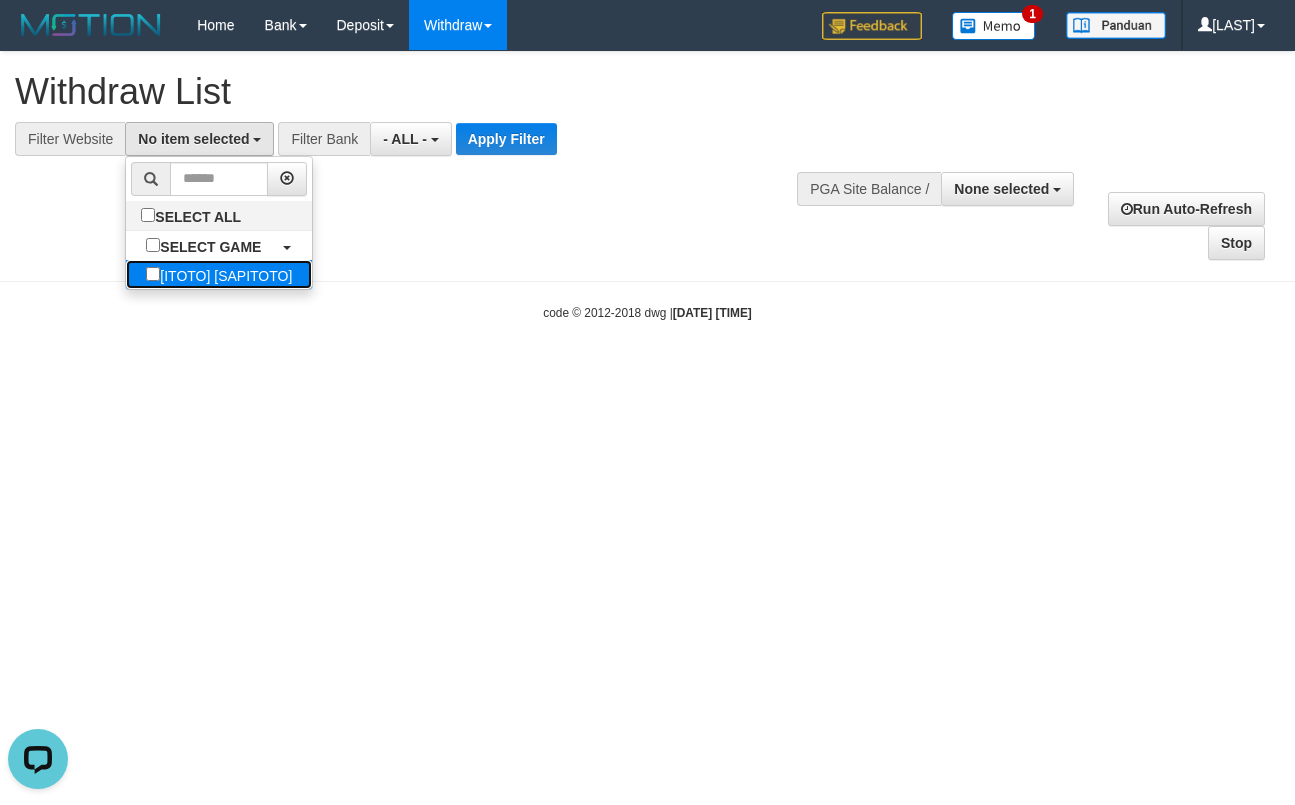 click on "[ITOTO] [COMPANY]" at bounding box center (219, 274) 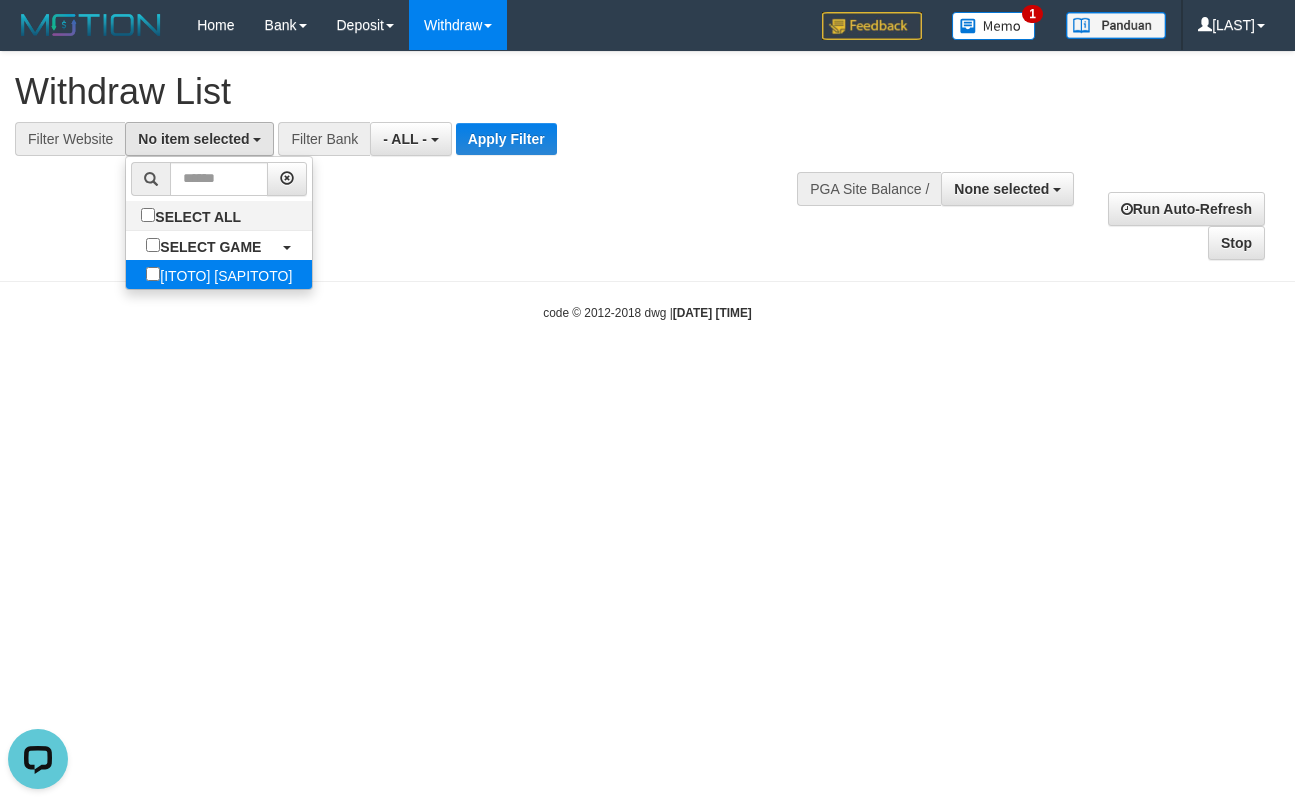 select on "****" 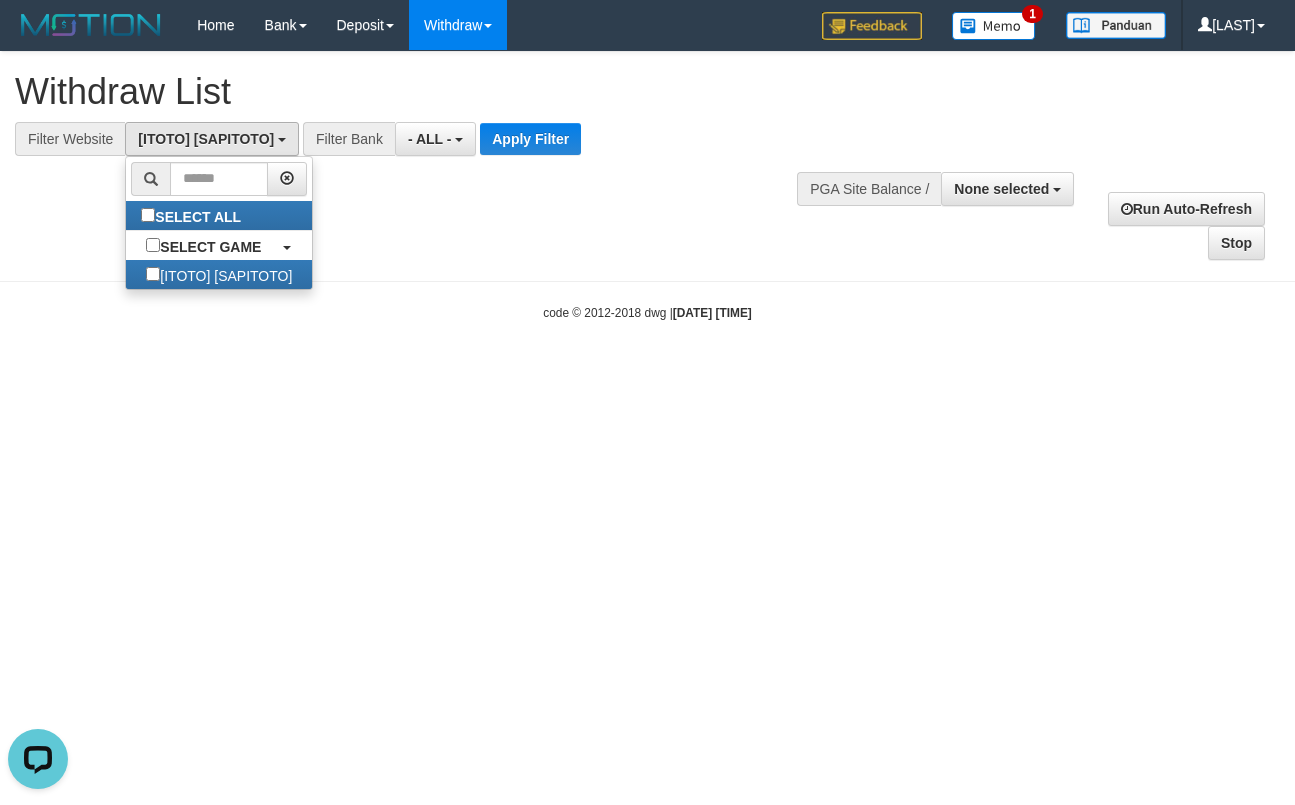 scroll, scrollTop: 16, scrollLeft: 0, axis: vertical 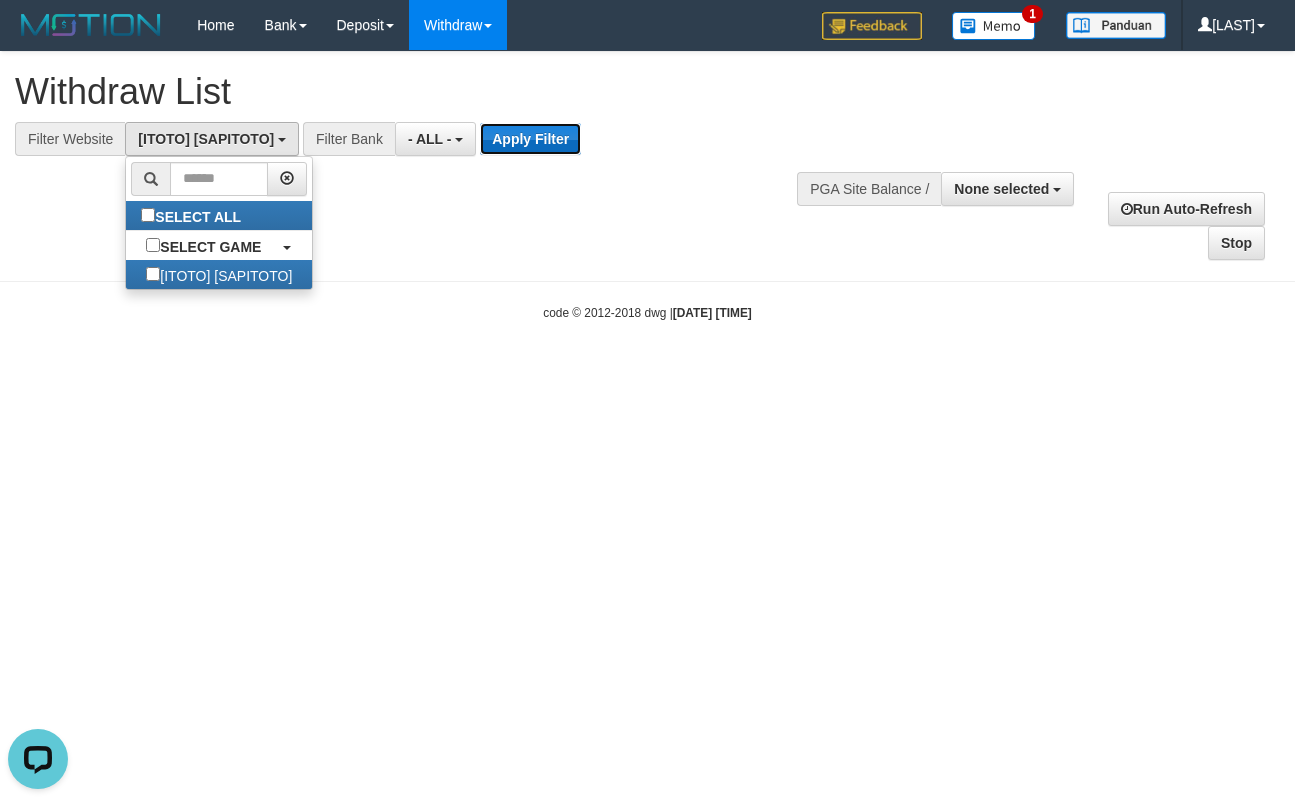 click on "Apply Filter" at bounding box center (530, 139) 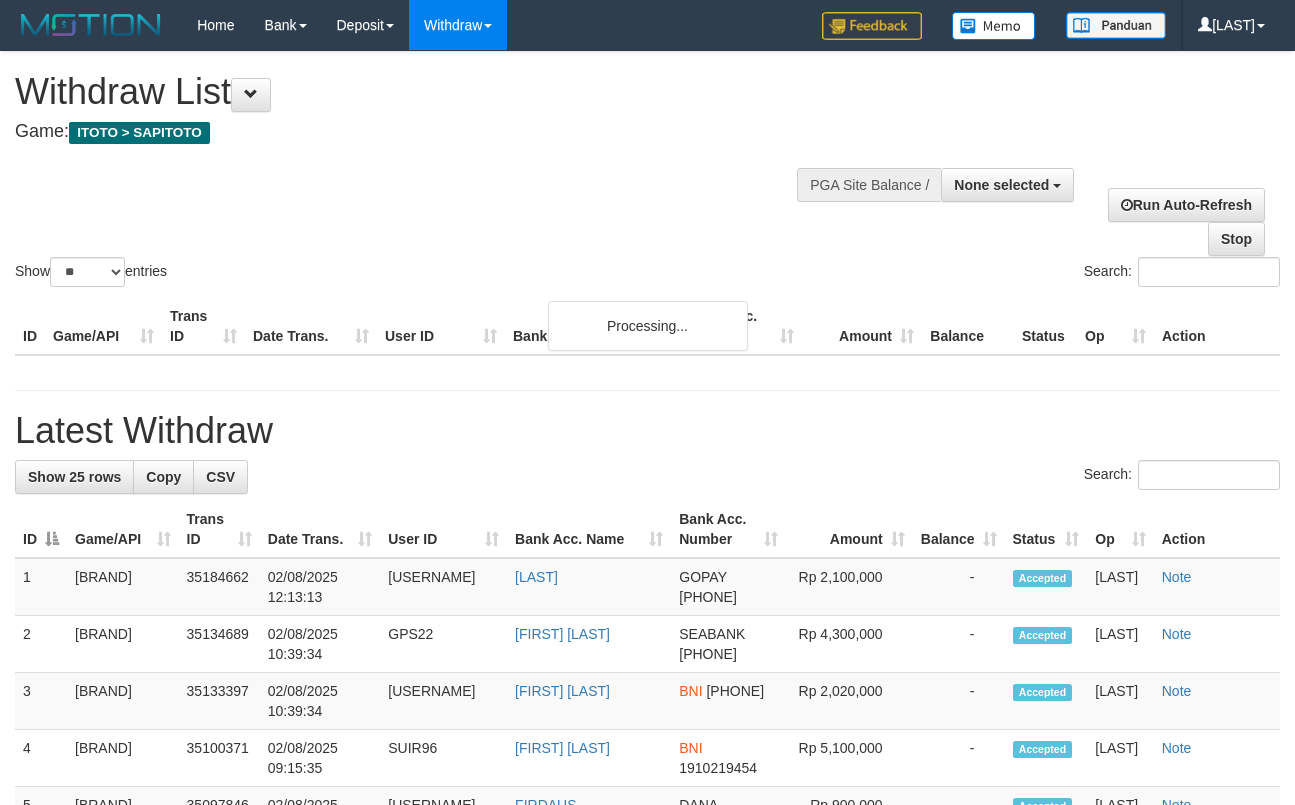 select 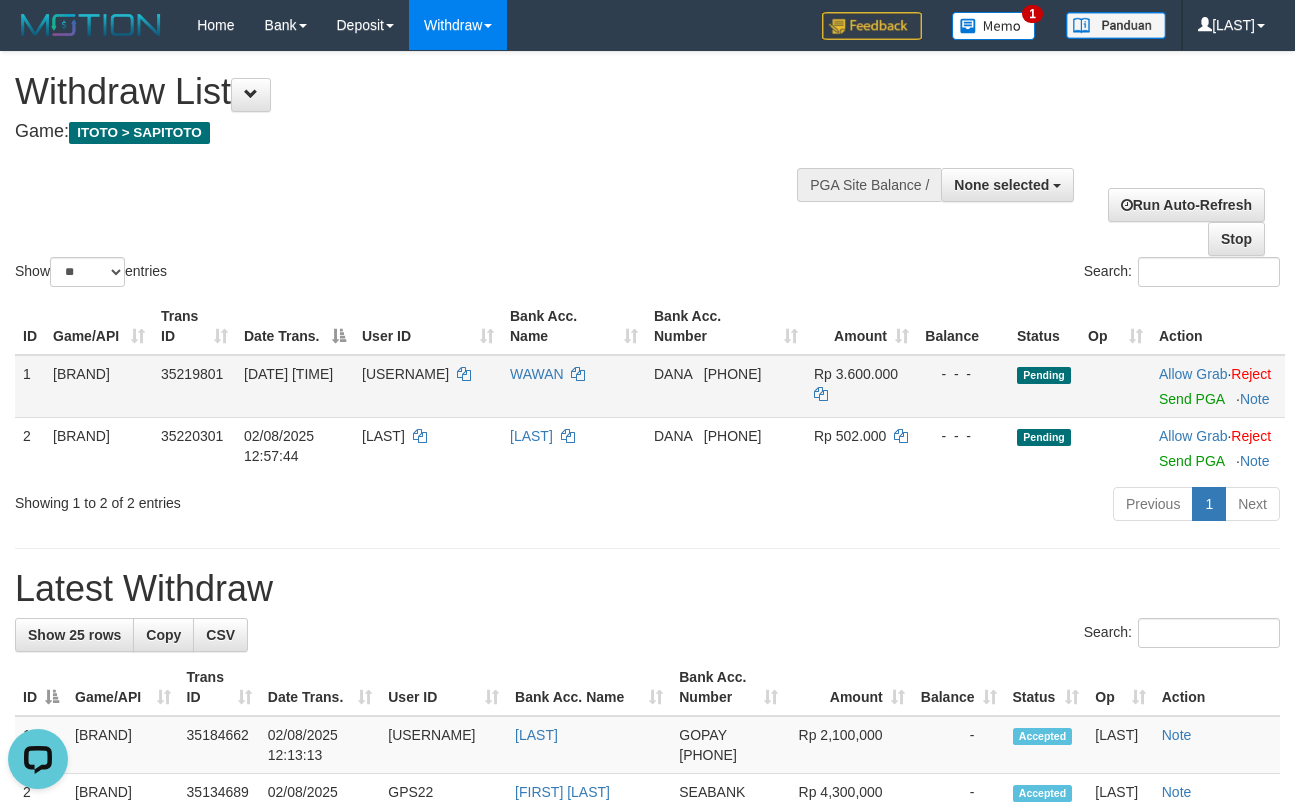 scroll, scrollTop: 0, scrollLeft: 0, axis: both 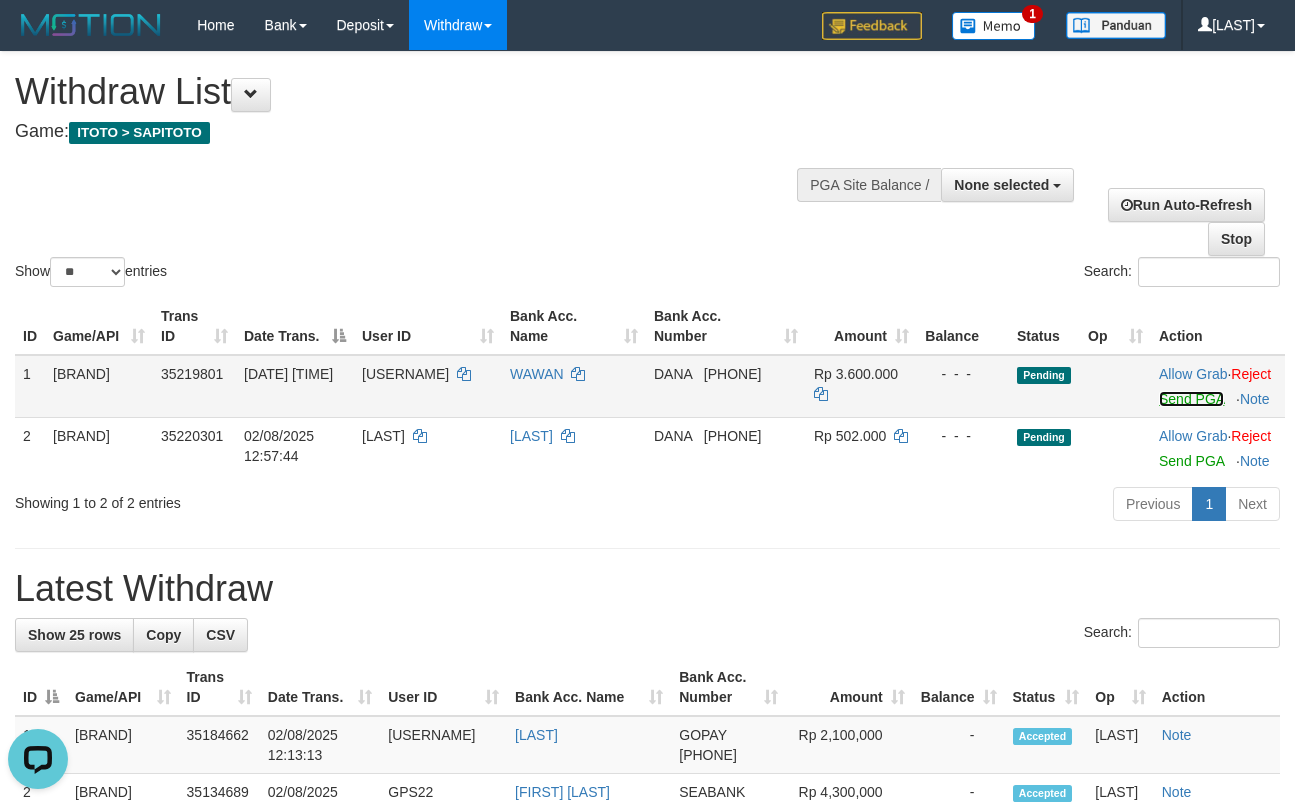 click on "Send PGA" at bounding box center [1191, 399] 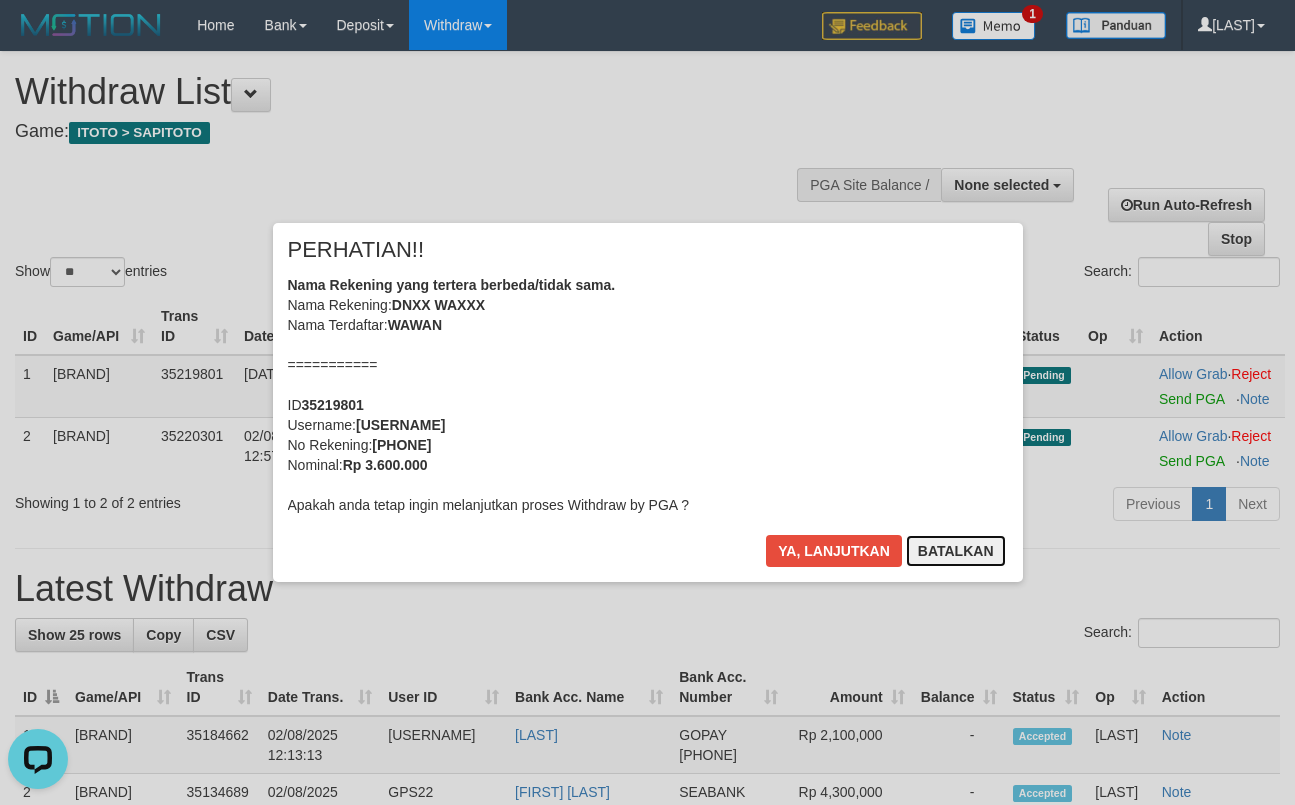 click on "Batalkan" at bounding box center (956, 551) 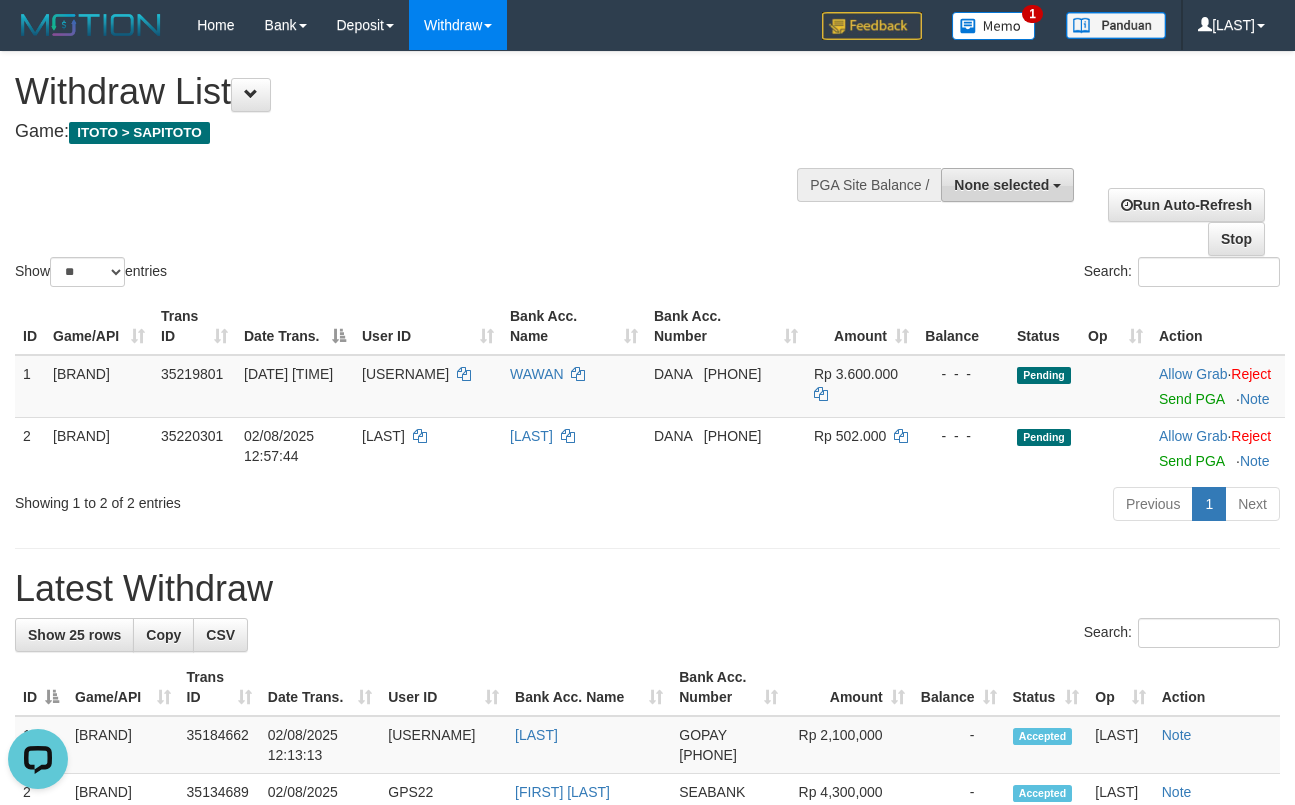 click on "None selected" at bounding box center (1001, 185) 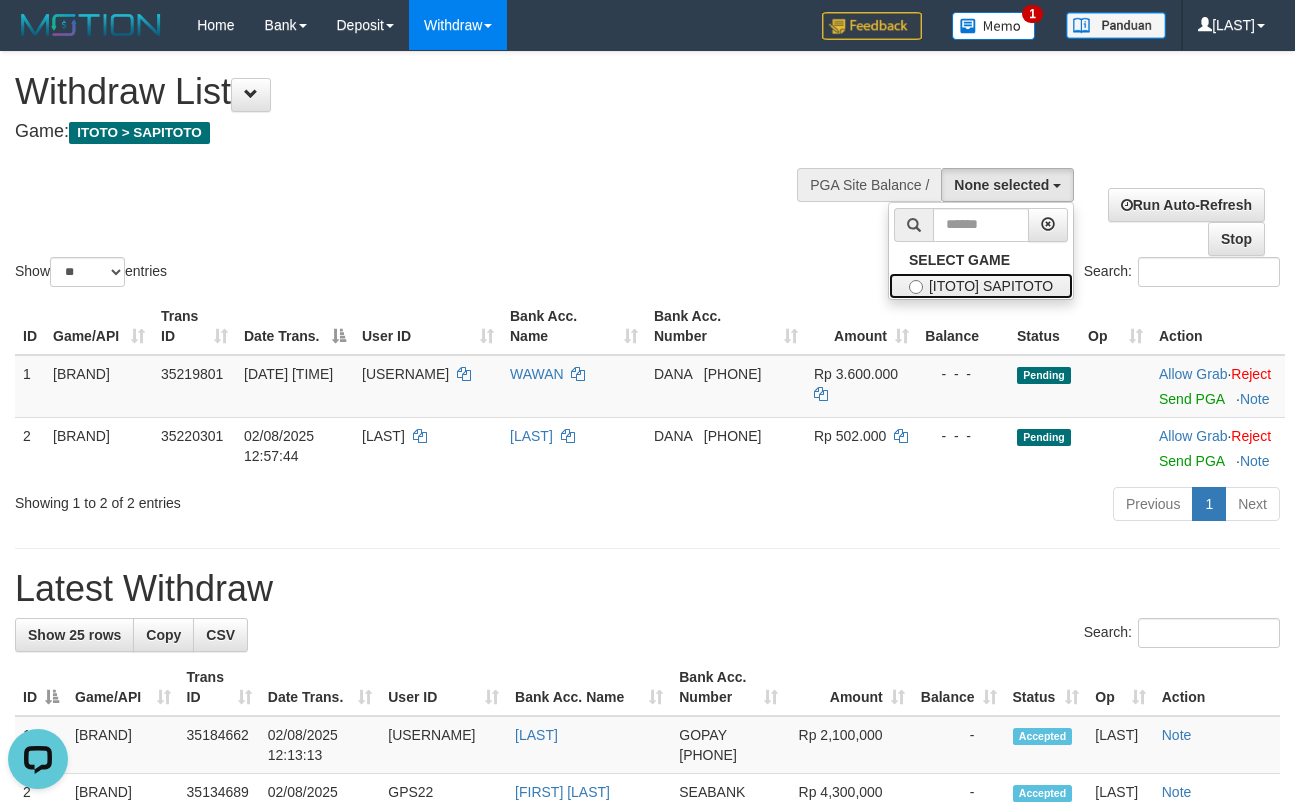 click on "[ITOTO] SAPITOTO" at bounding box center (981, 286) 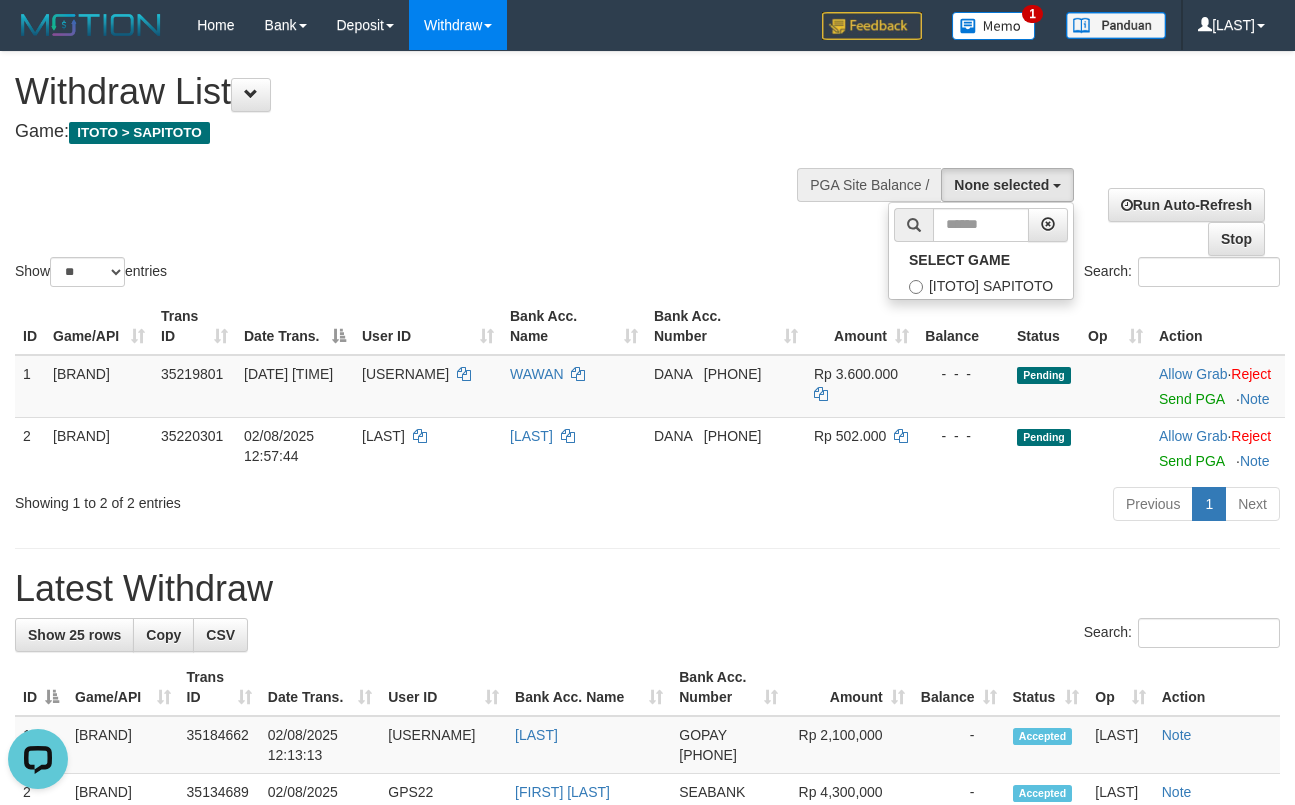 select on "****" 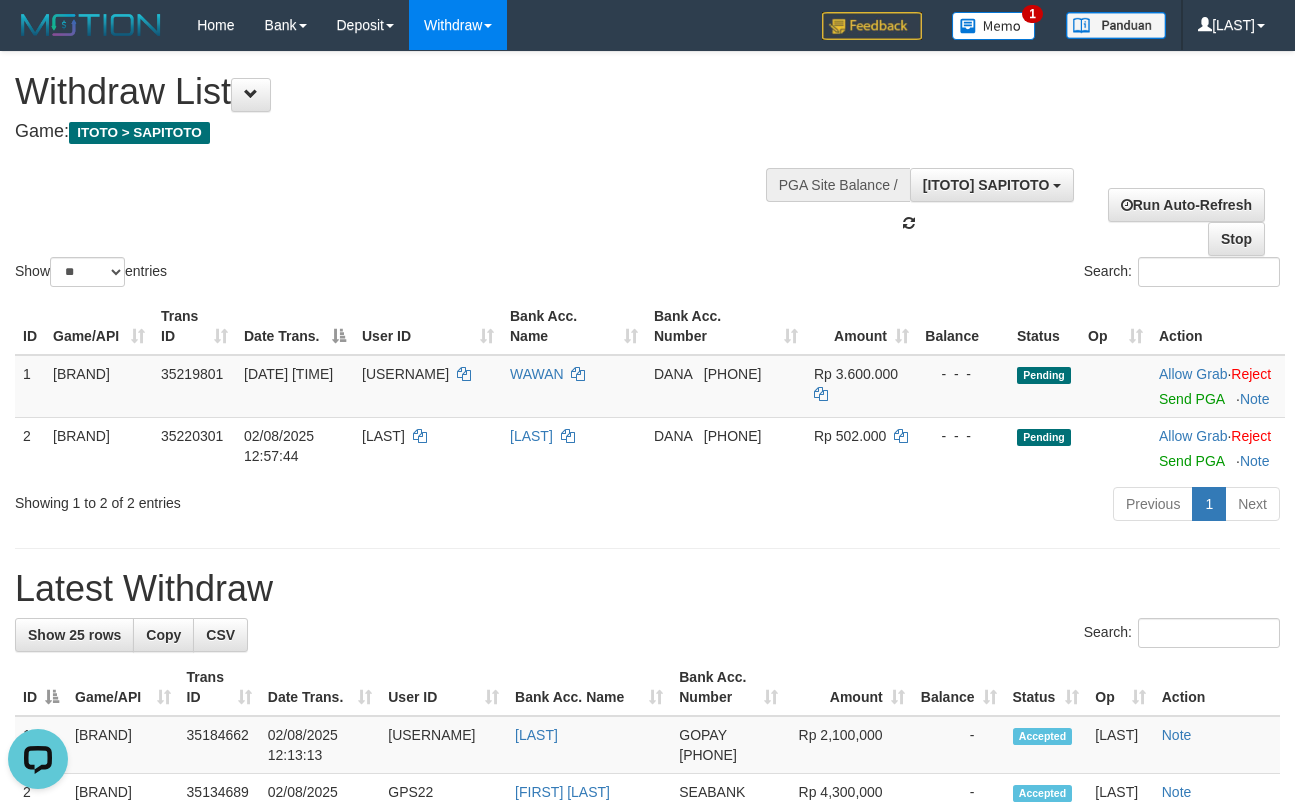 scroll, scrollTop: 16, scrollLeft: 0, axis: vertical 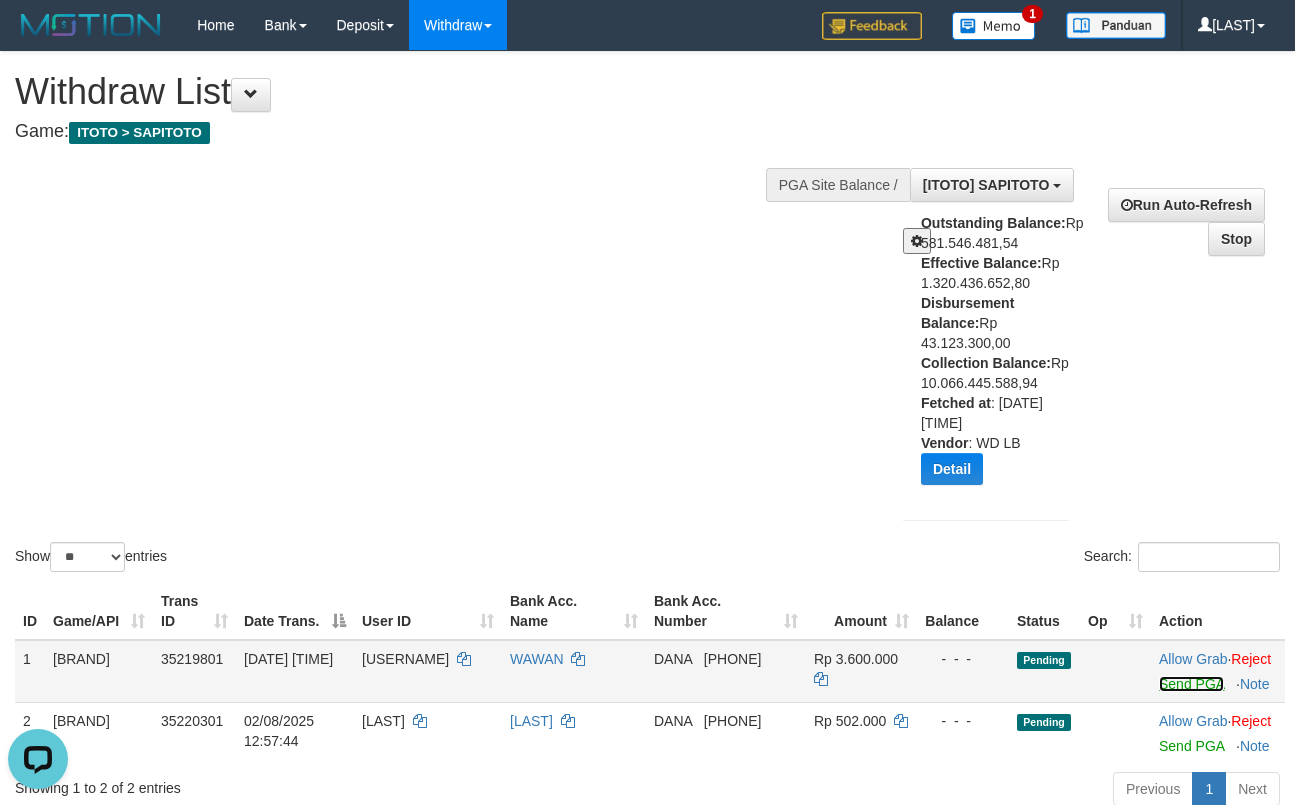 click on "Send PGA" at bounding box center (1191, 684) 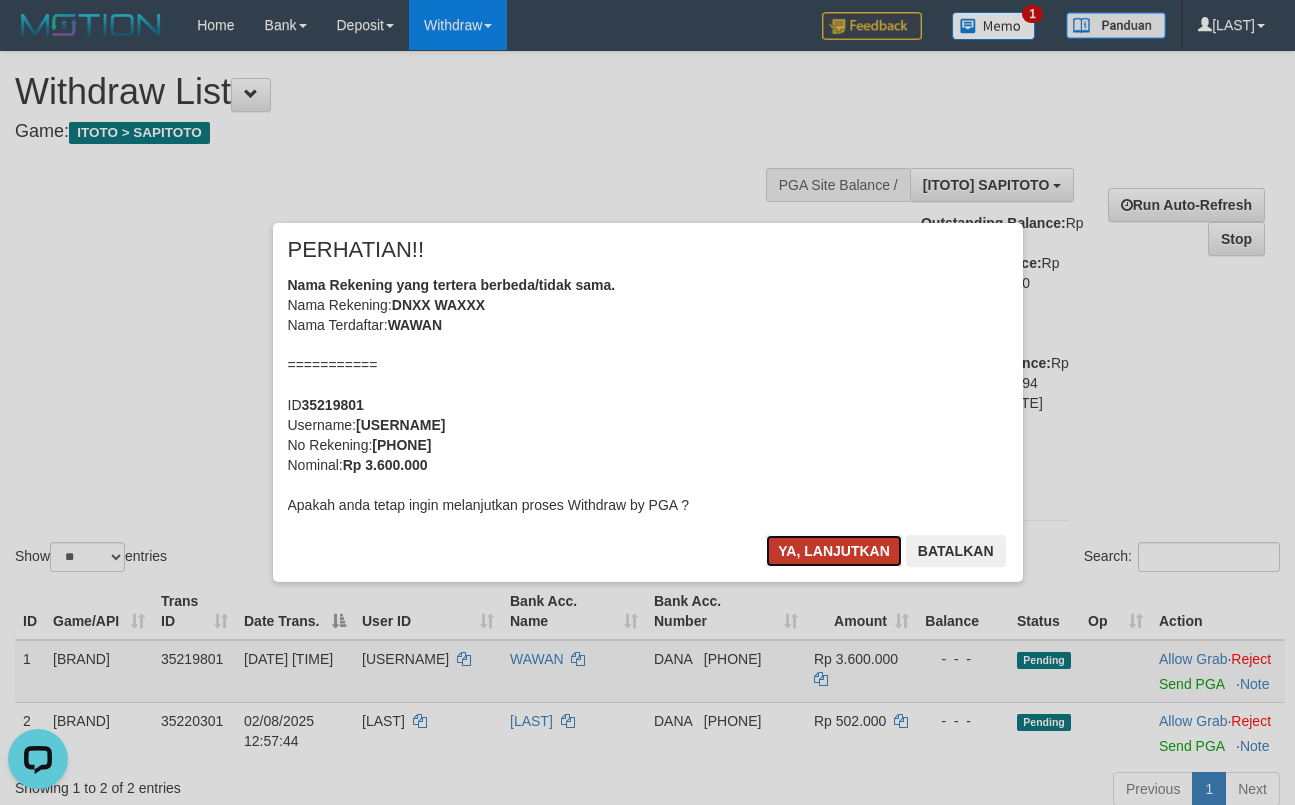 click on "Ya, lanjutkan" at bounding box center (834, 551) 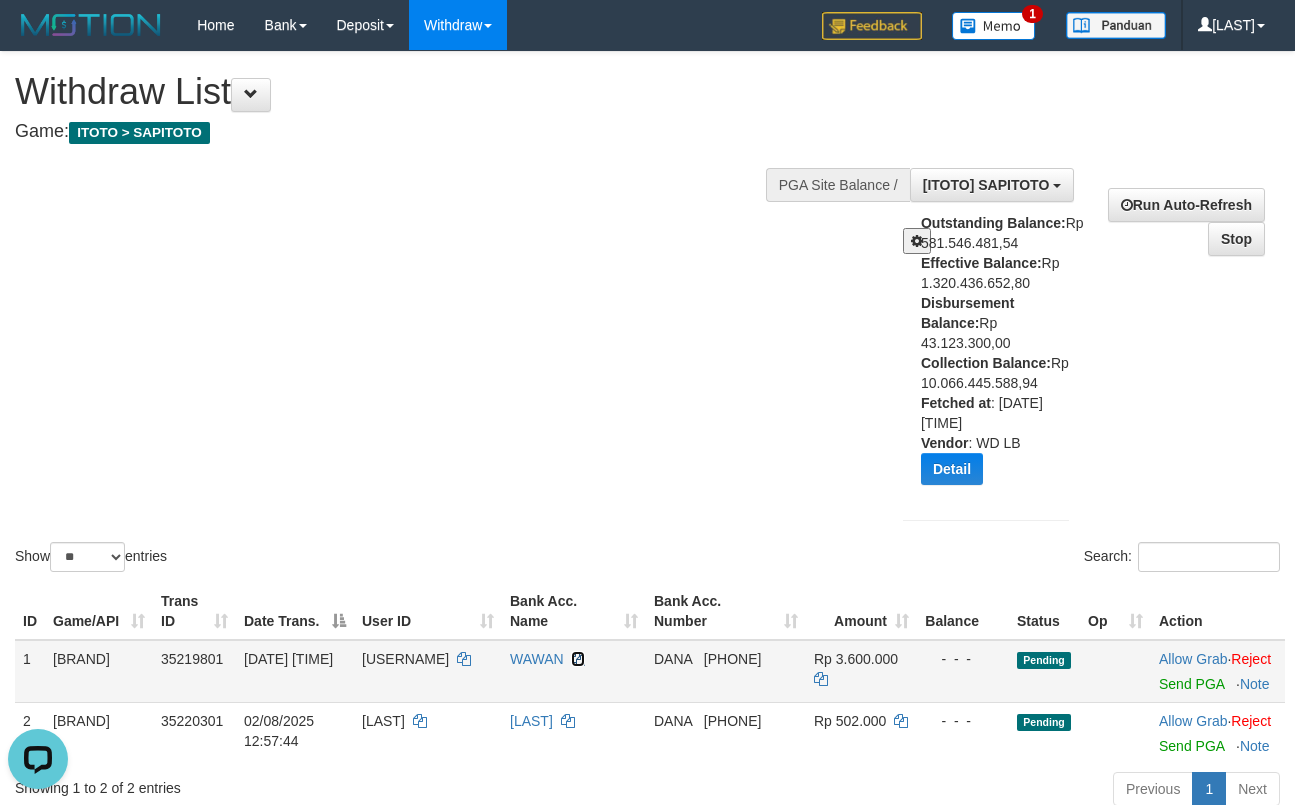 click at bounding box center (578, 659) 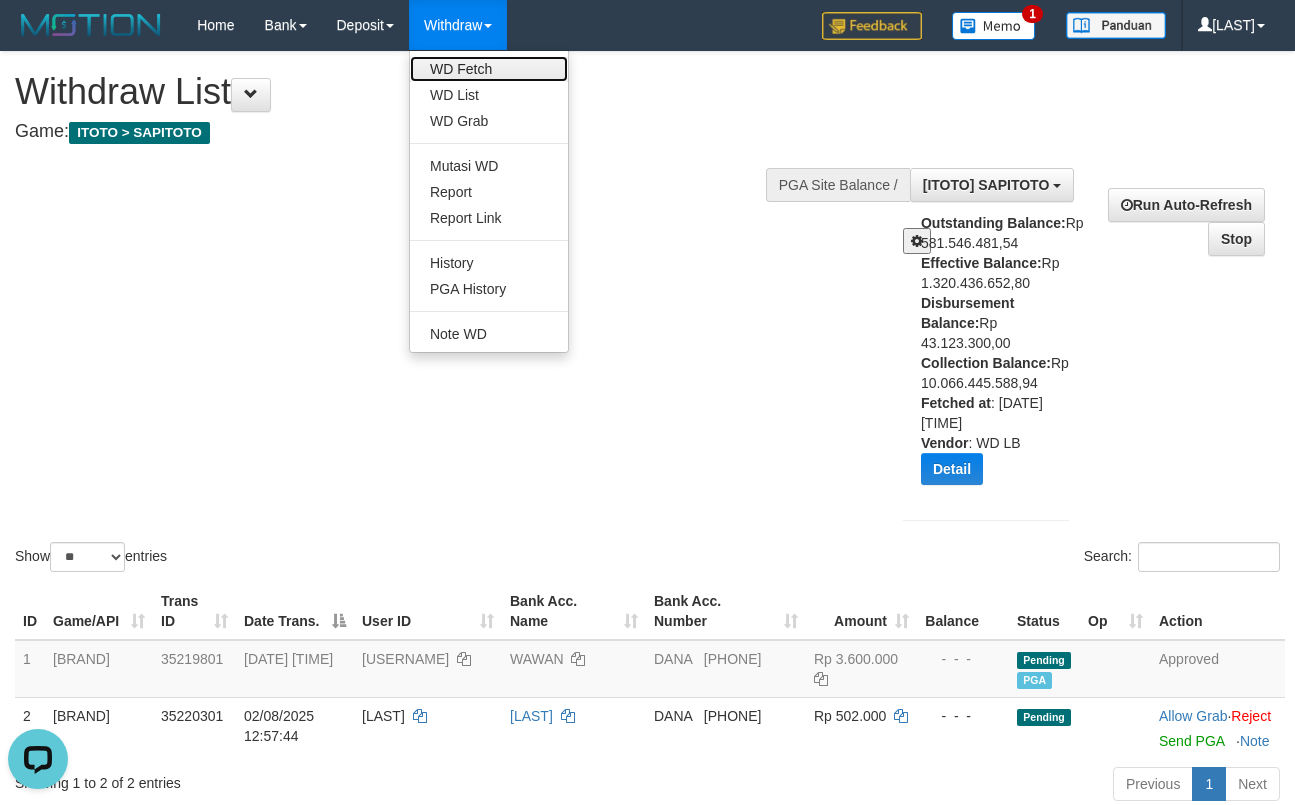click on "WD Fetch" at bounding box center [489, 69] 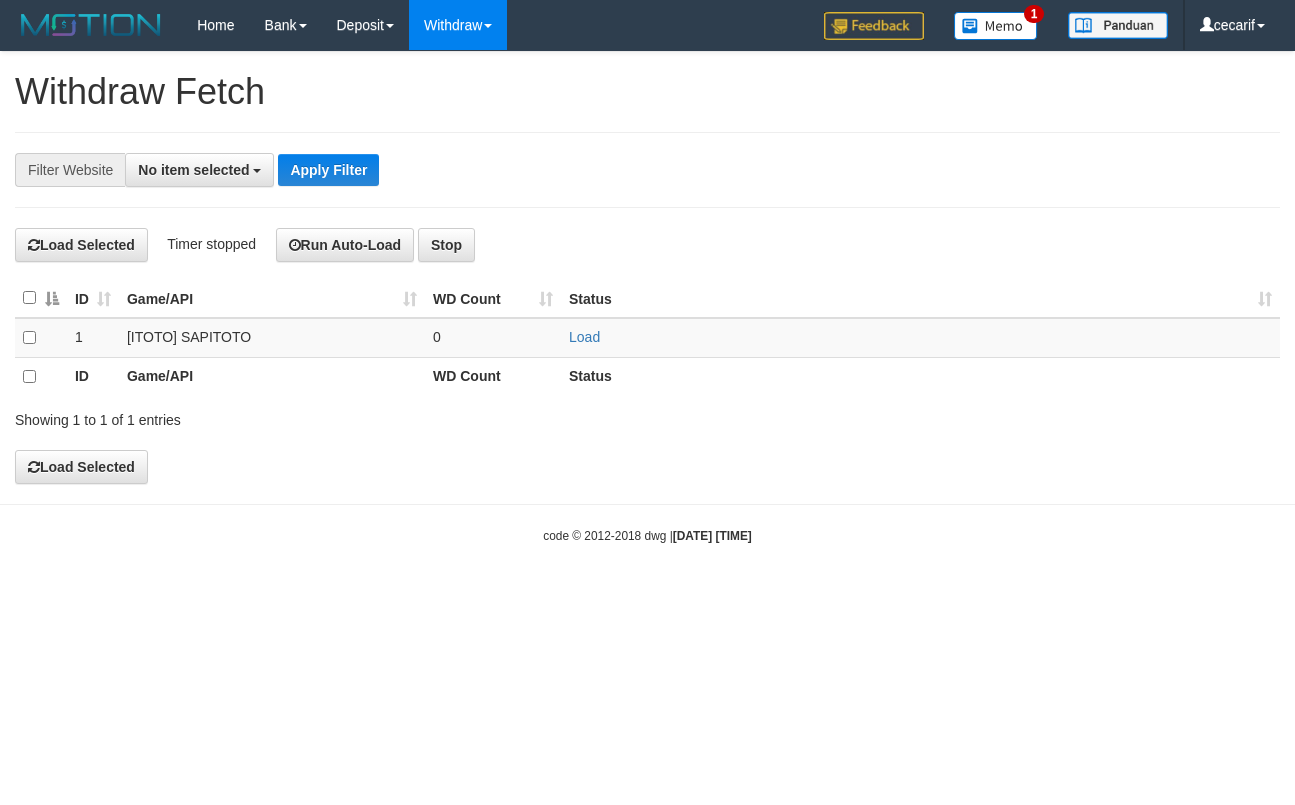 select 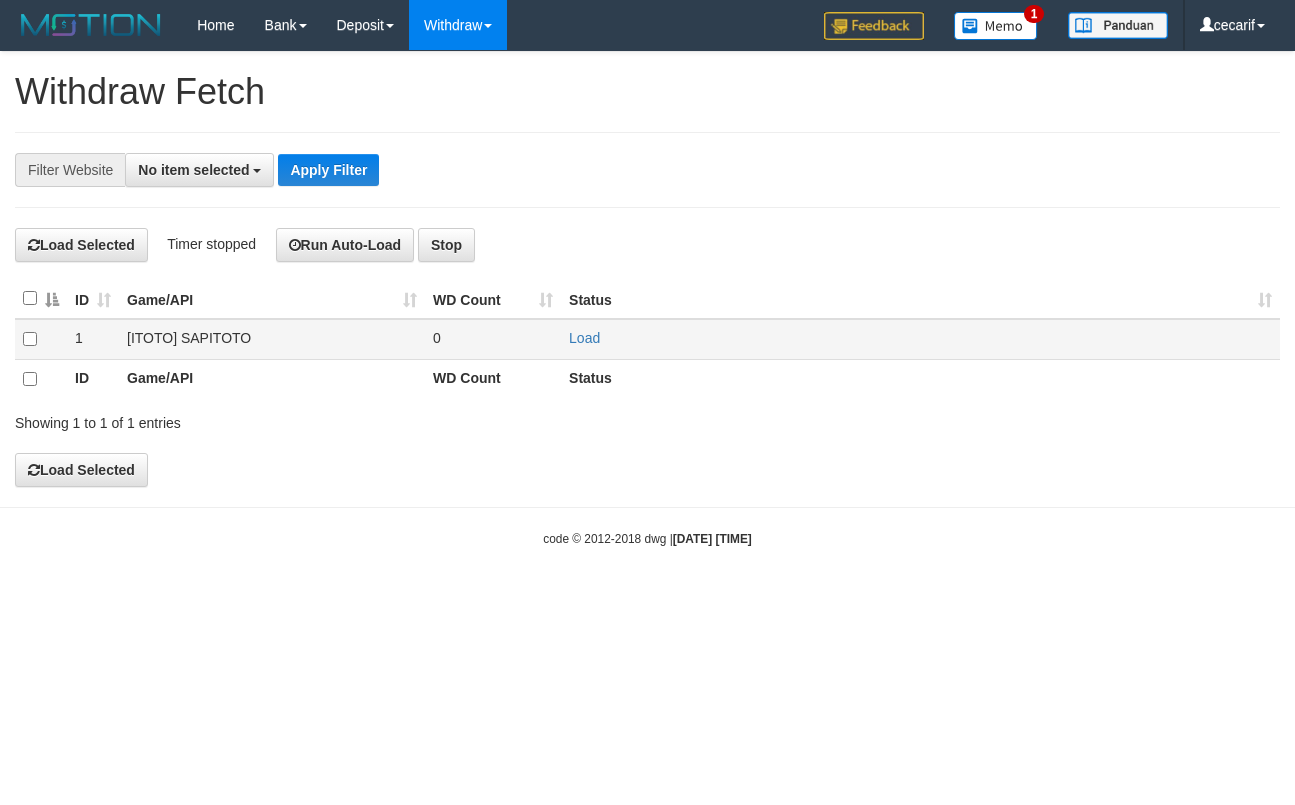 scroll, scrollTop: 0, scrollLeft: 0, axis: both 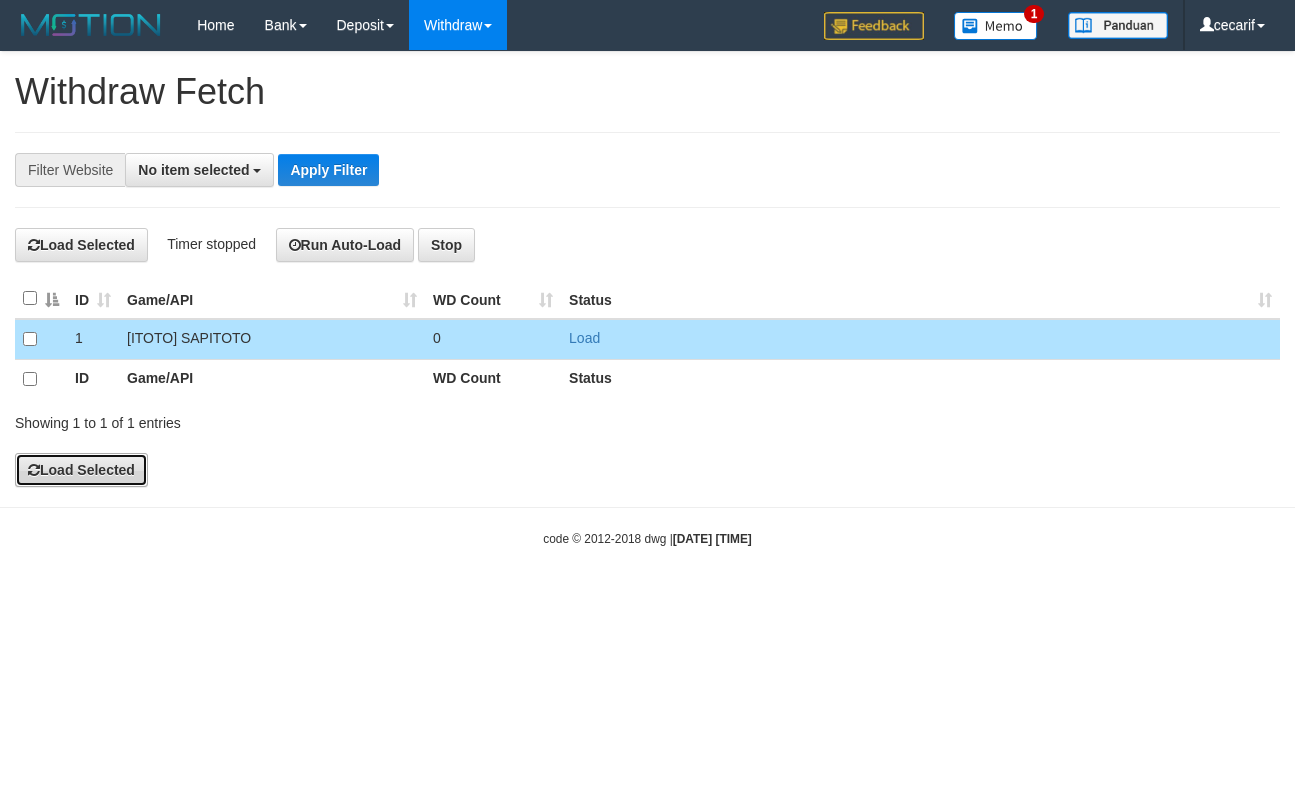 click on "Load Selected" at bounding box center (81, 470) 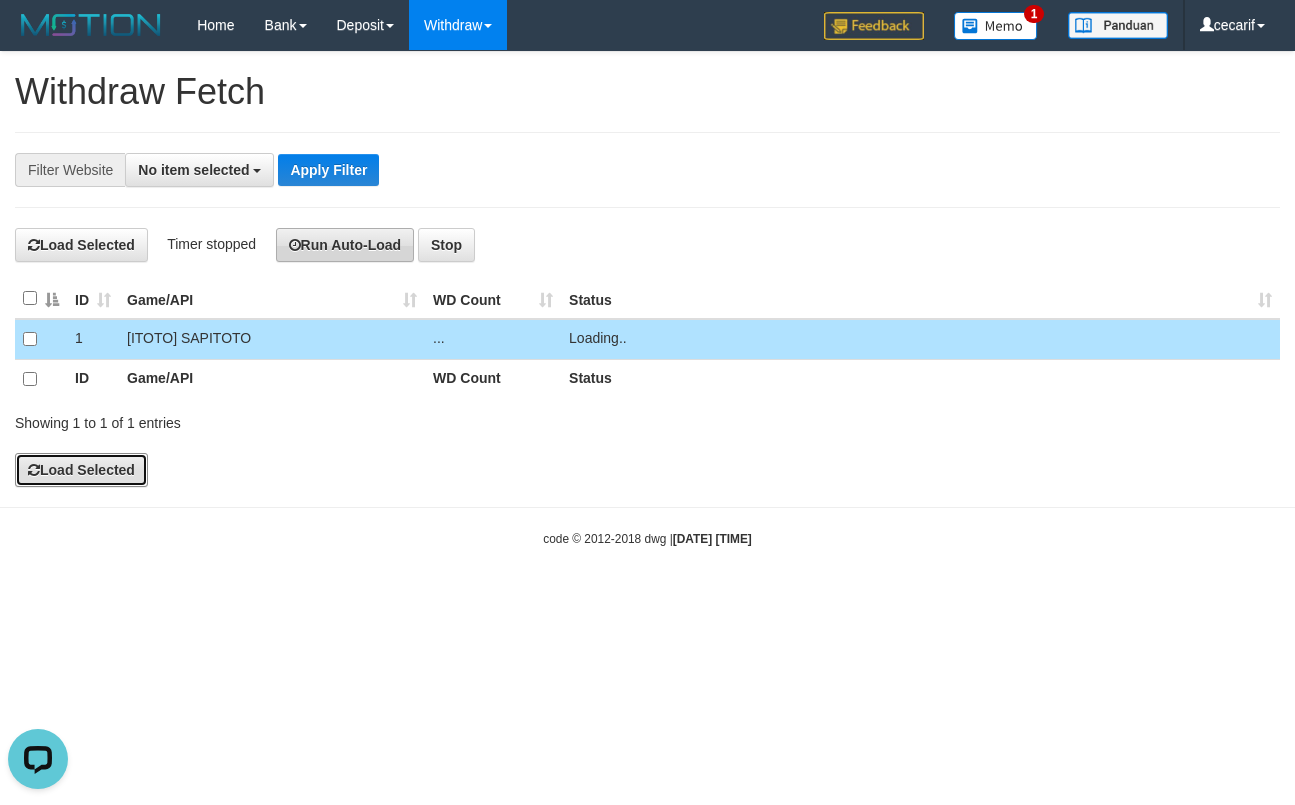 scroll, scrollTop: 0, scrollLeft: 0, axis: both 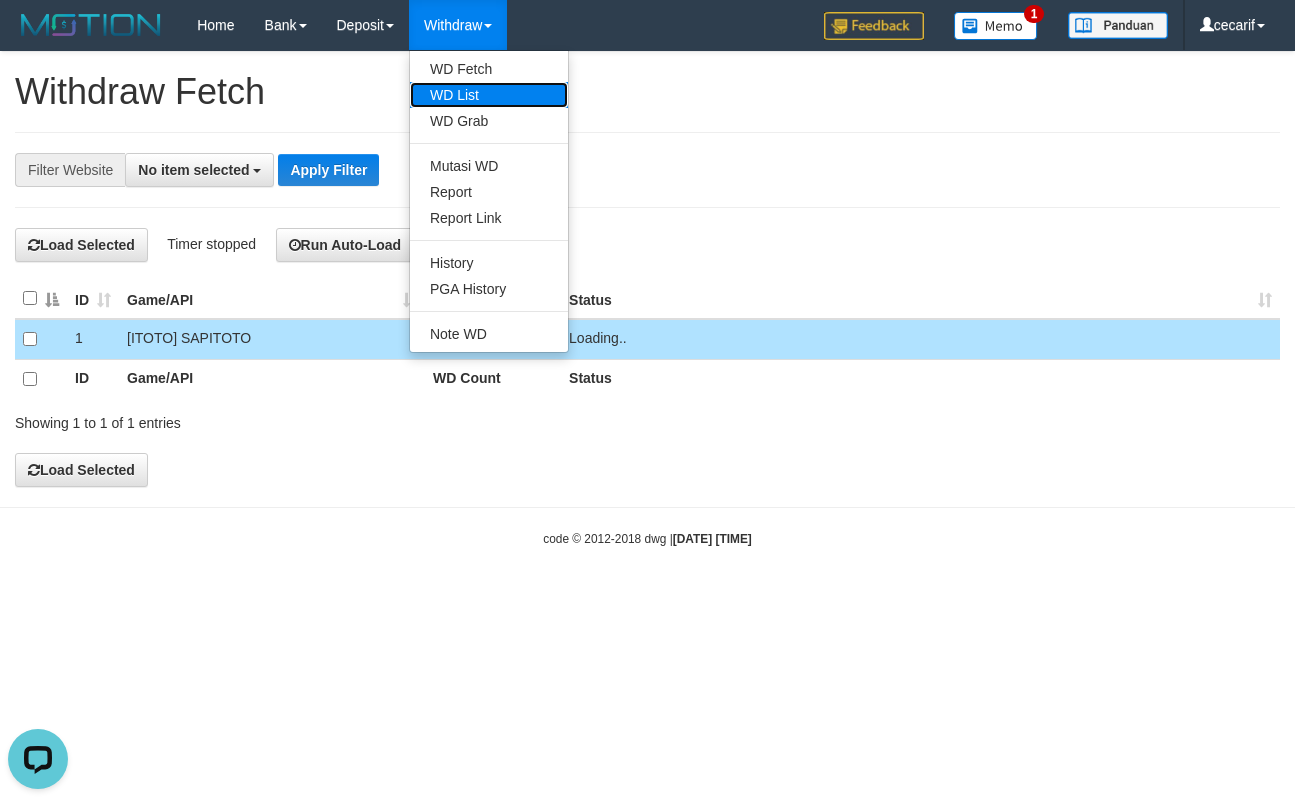 click on "WD List" at bounding box center [489, 95] 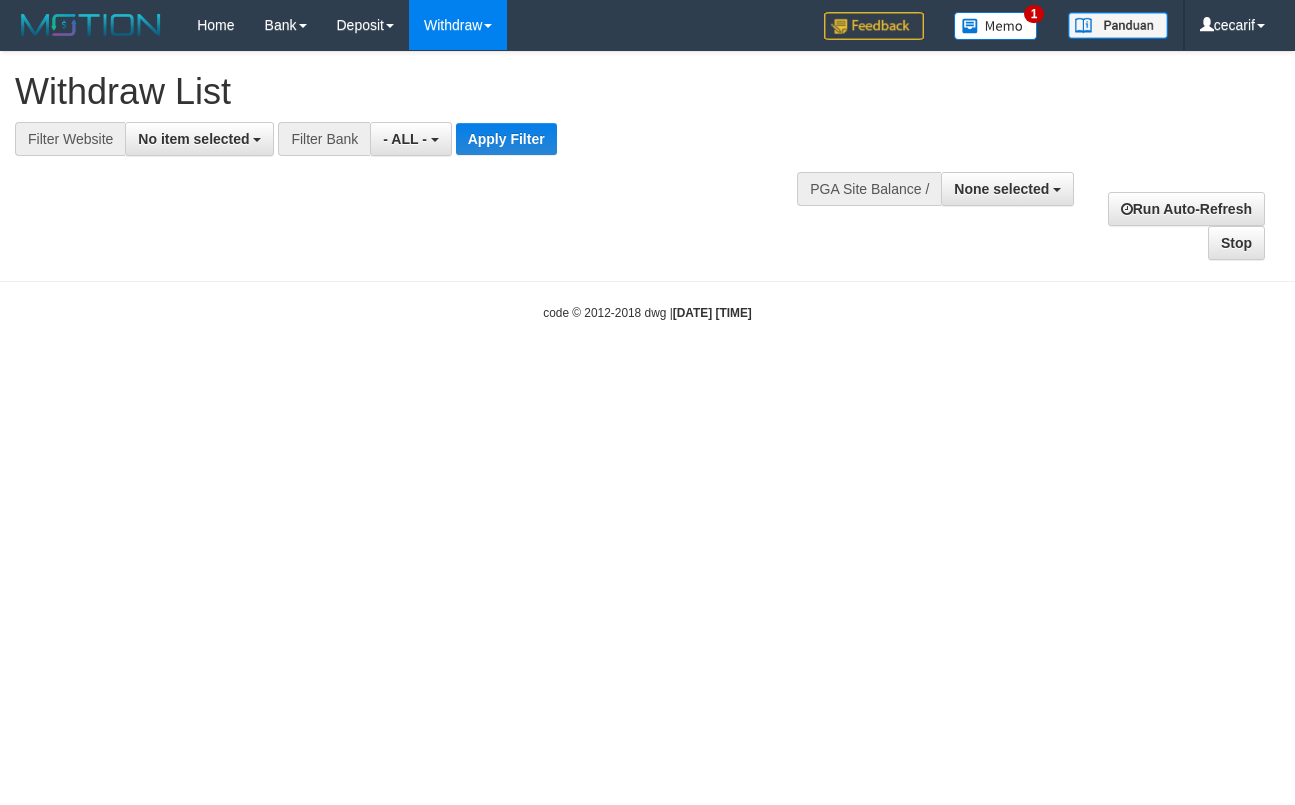 select 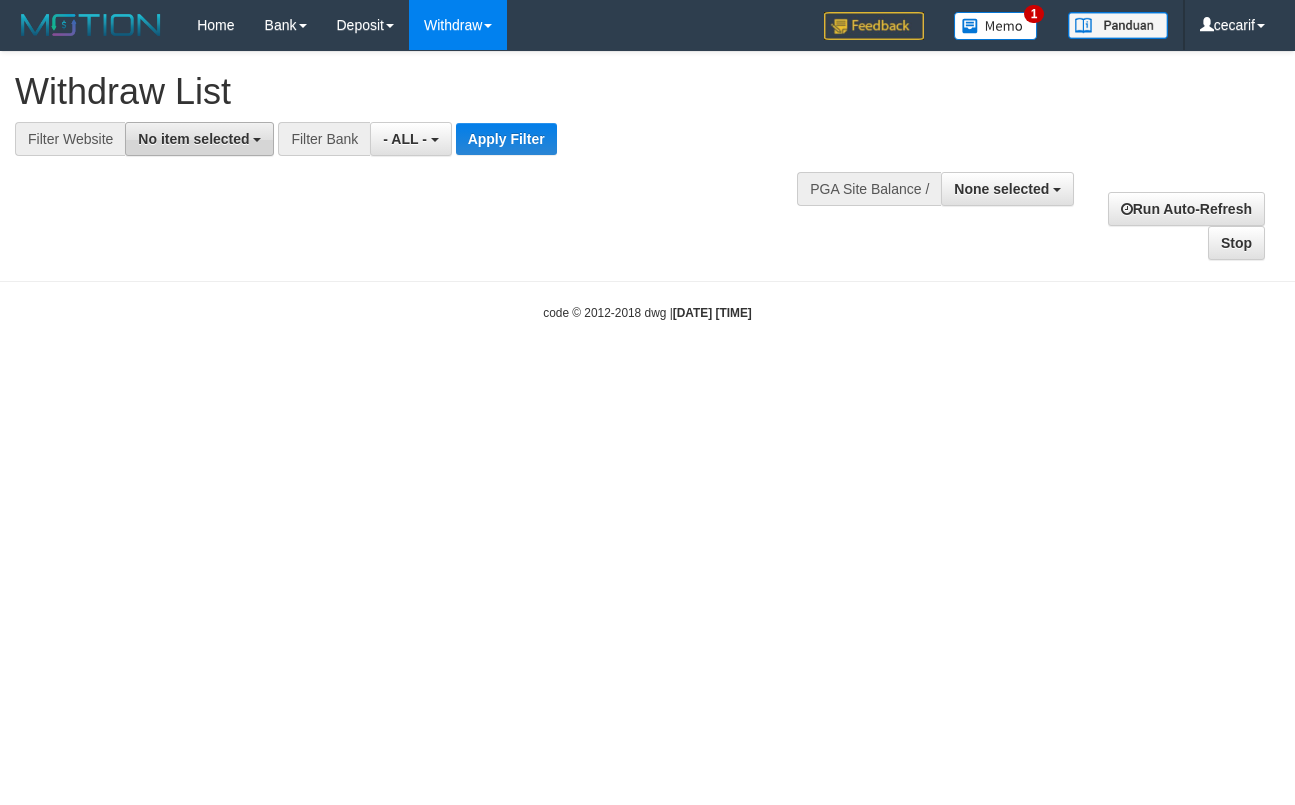 scroll, scrollTop: 0, scrollLeft: 0, axis: both 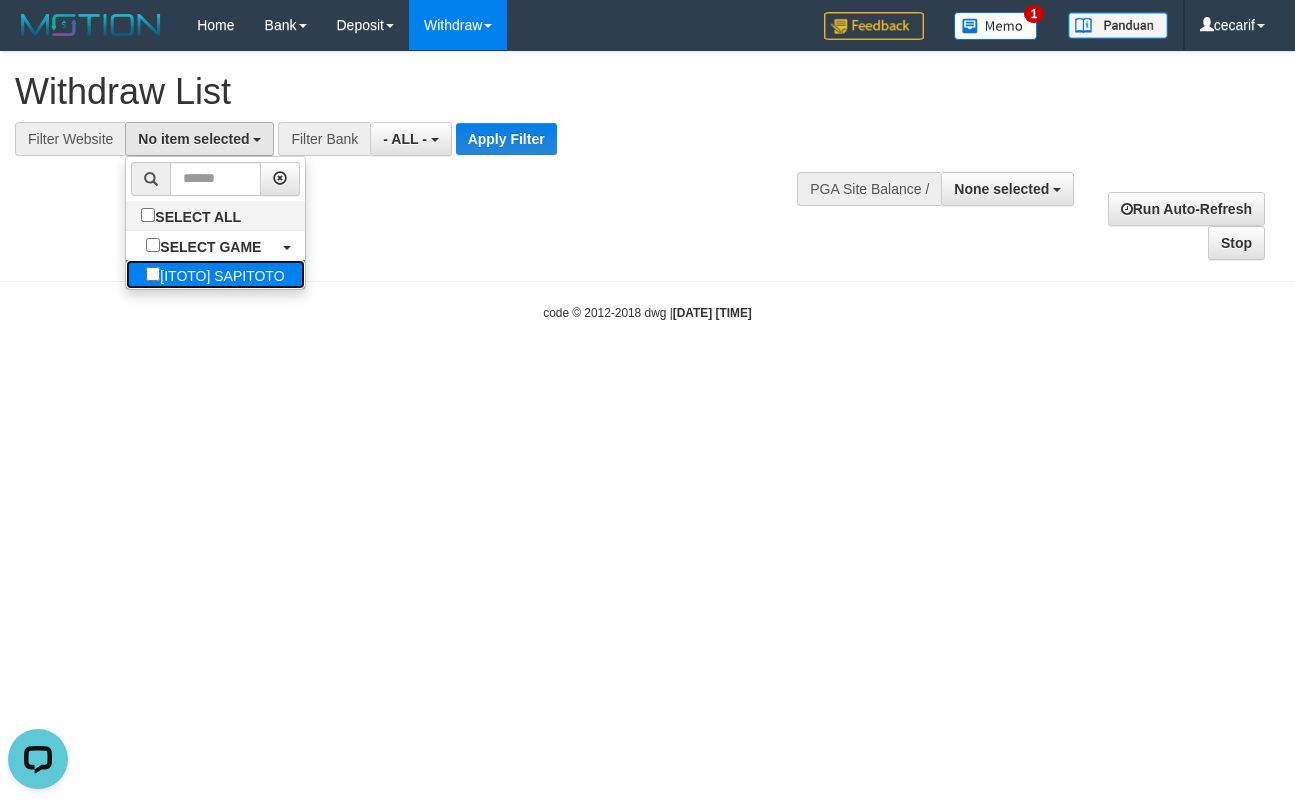 click on "[ITOTO] SAPITOTO" at bounding box center [215, 274] 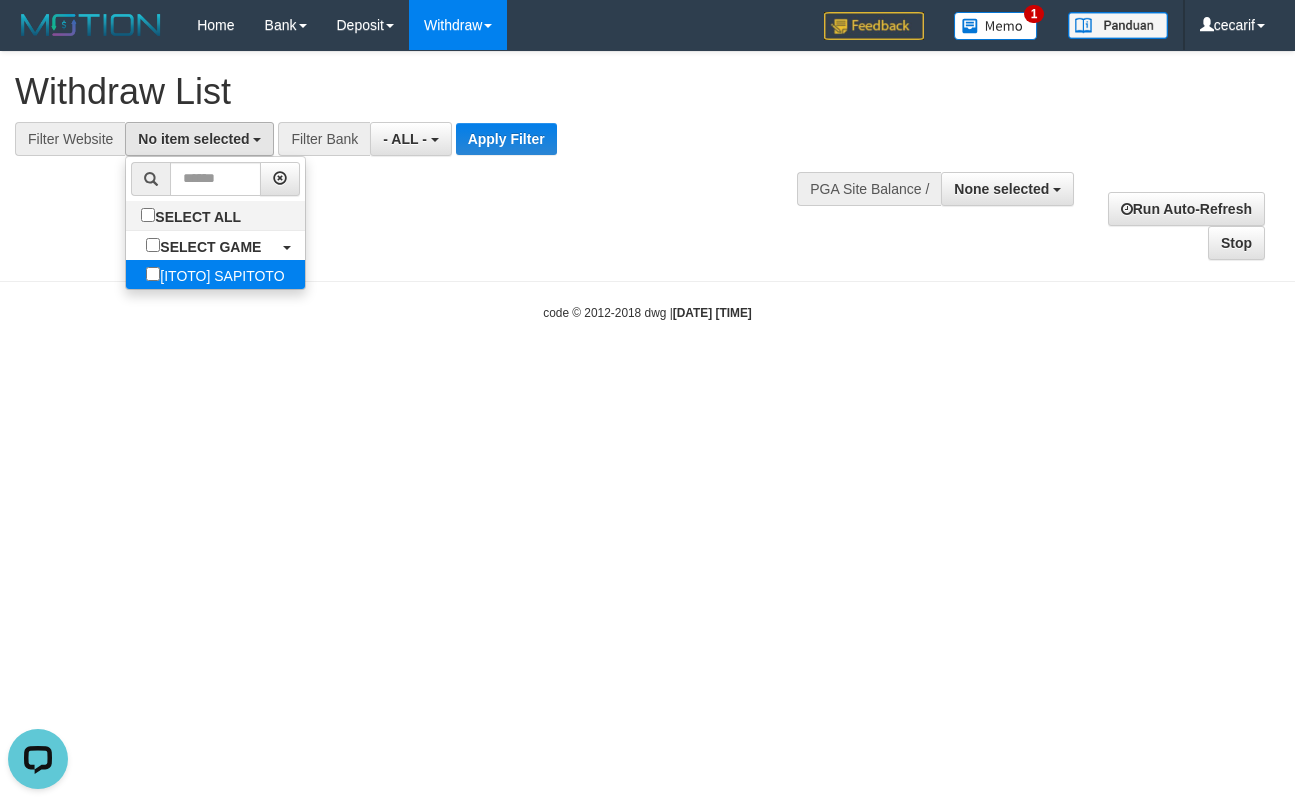 select on "****" 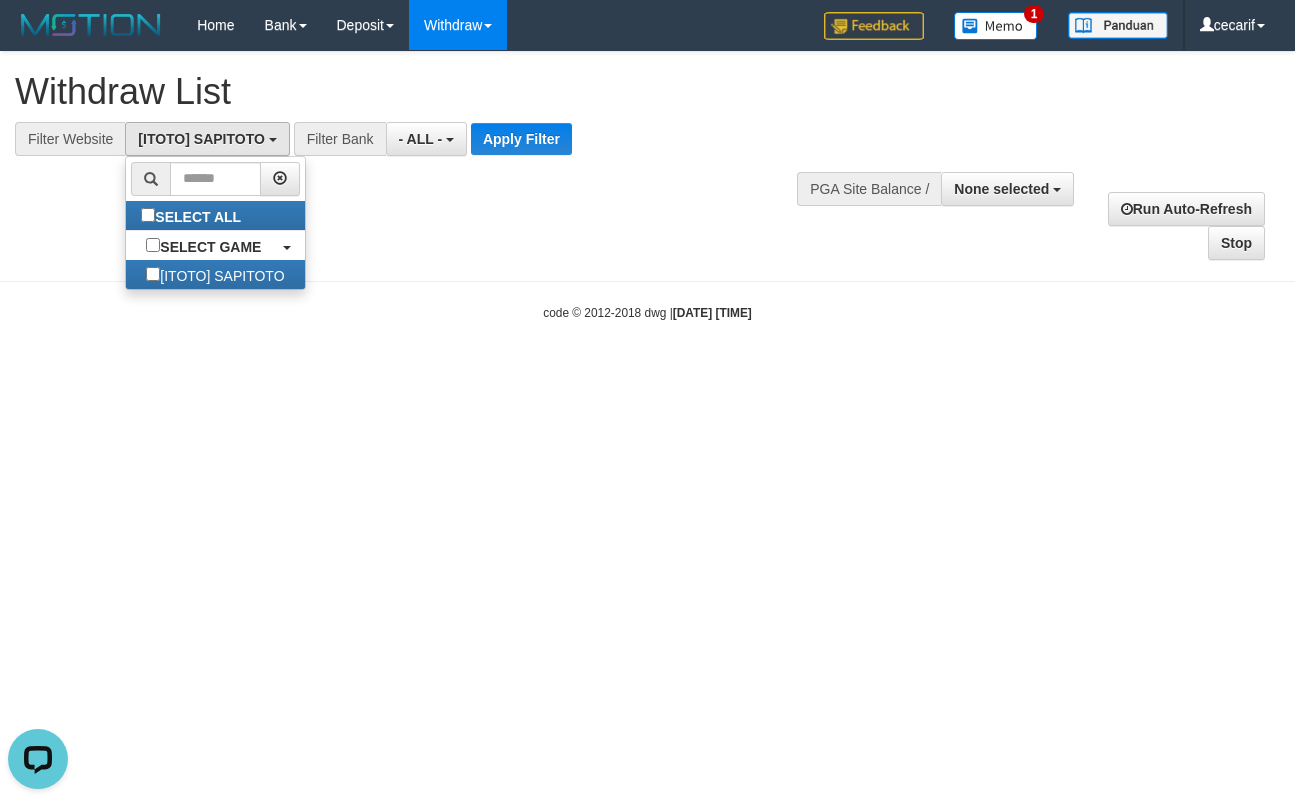 scroll, scrollTop: 16, scrollLeft: 0, axis: vertical 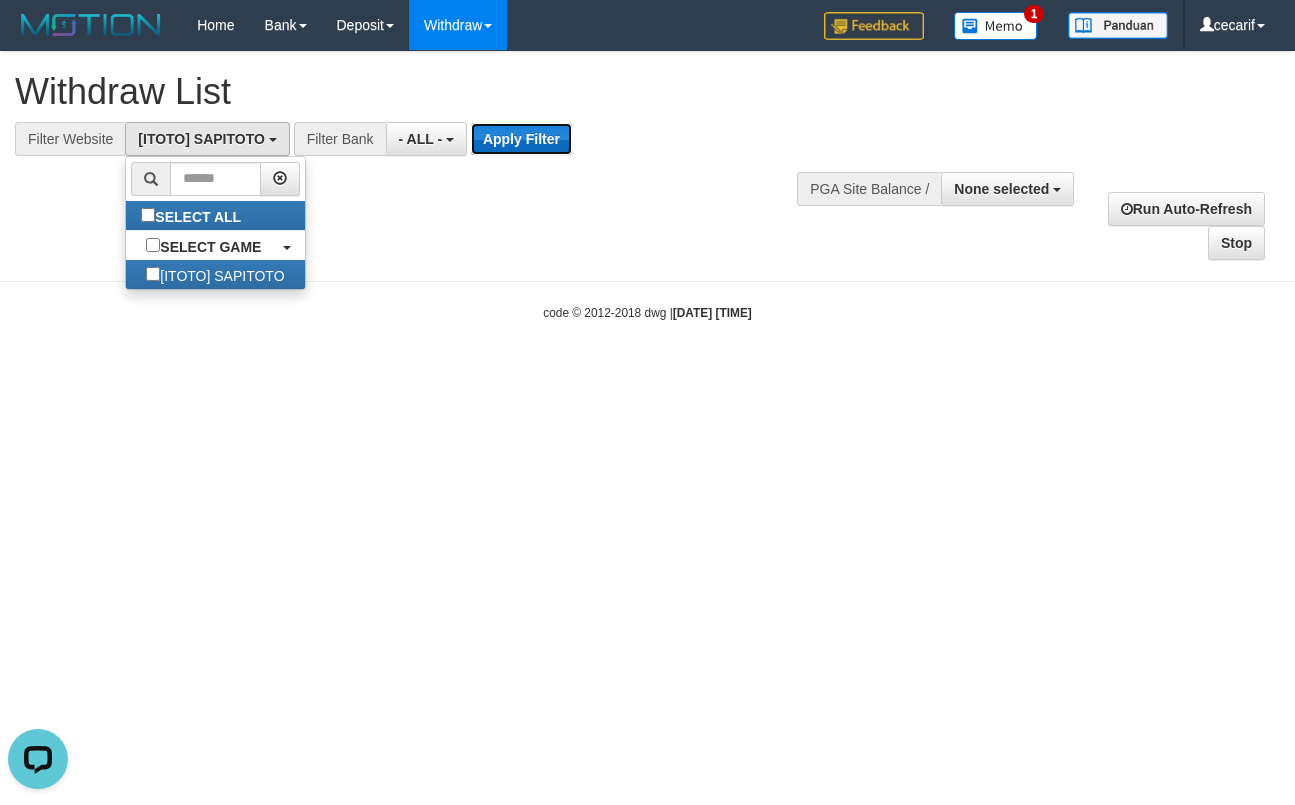 drag, startPoint x: 539, startPoint y: 133, endPoint x: 525, endPoint y: 136, distance: 14.3178215 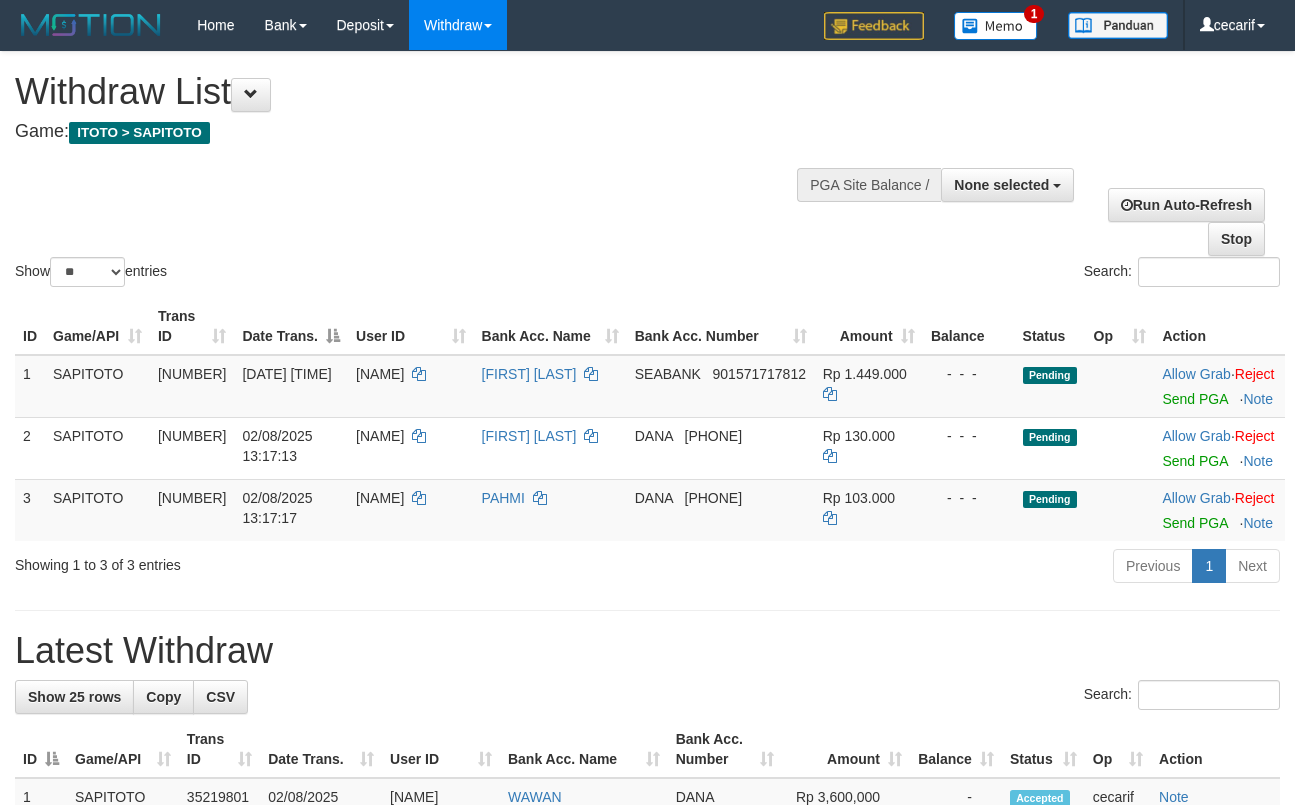 select 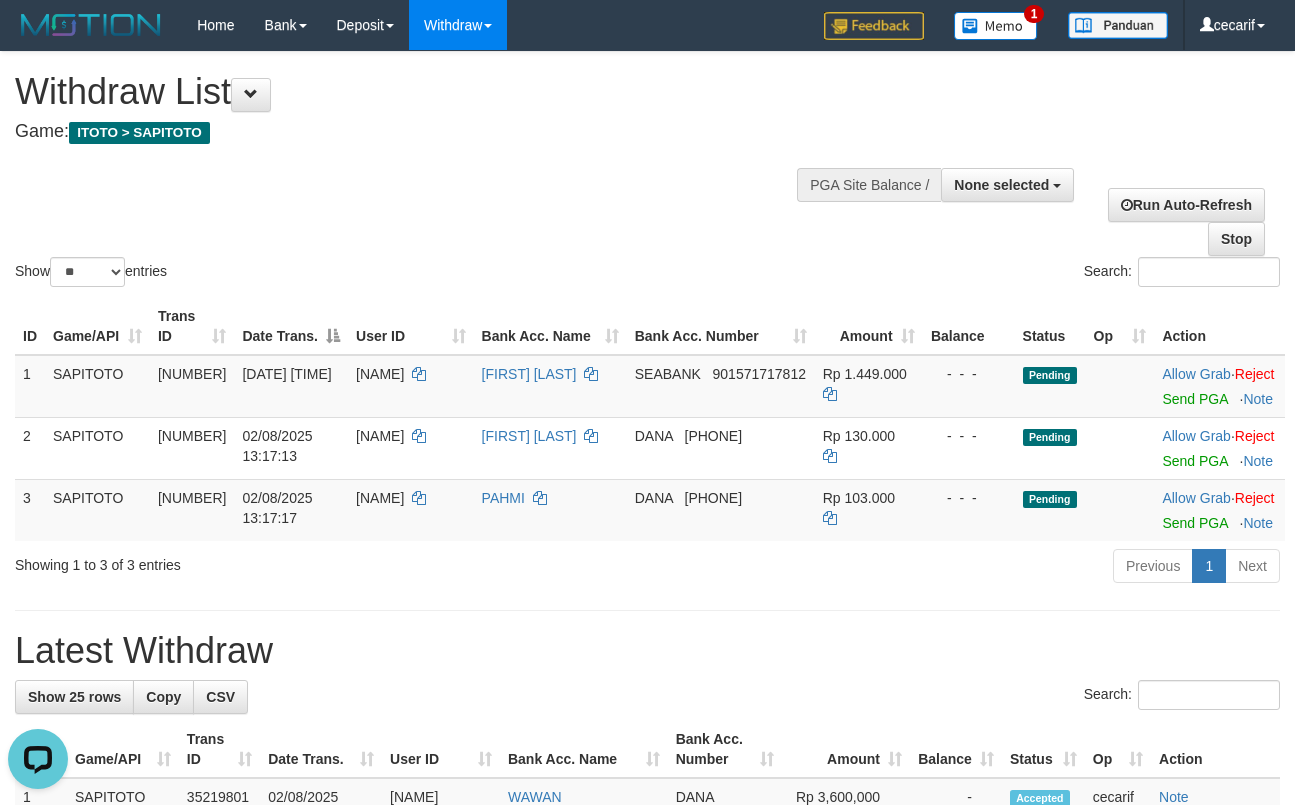 scroll, scrollTop: 0, scrollLeft: 0, axis: both 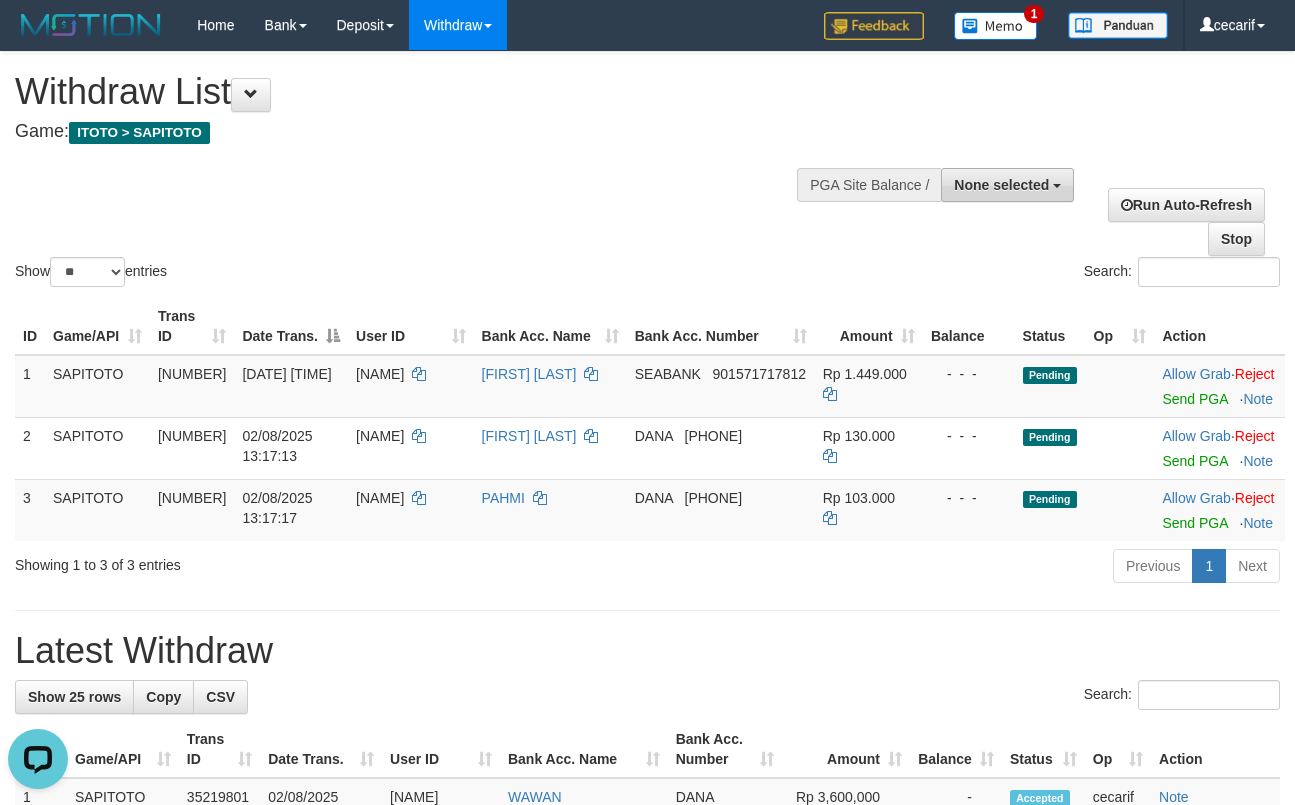 click on "None selected" at bounding box center (1007, 185) 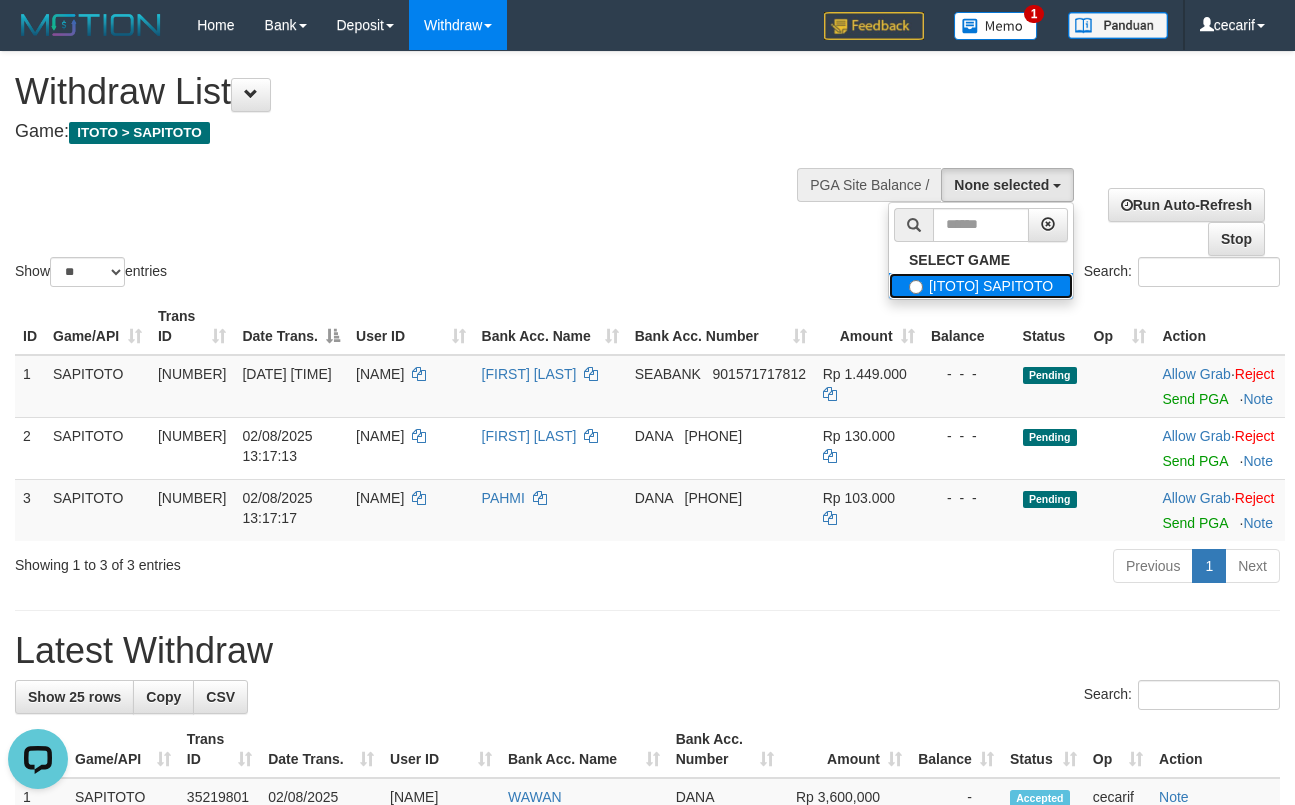 click on "[ITOTO] SAPITOTO" at bounding box center [981, 286] 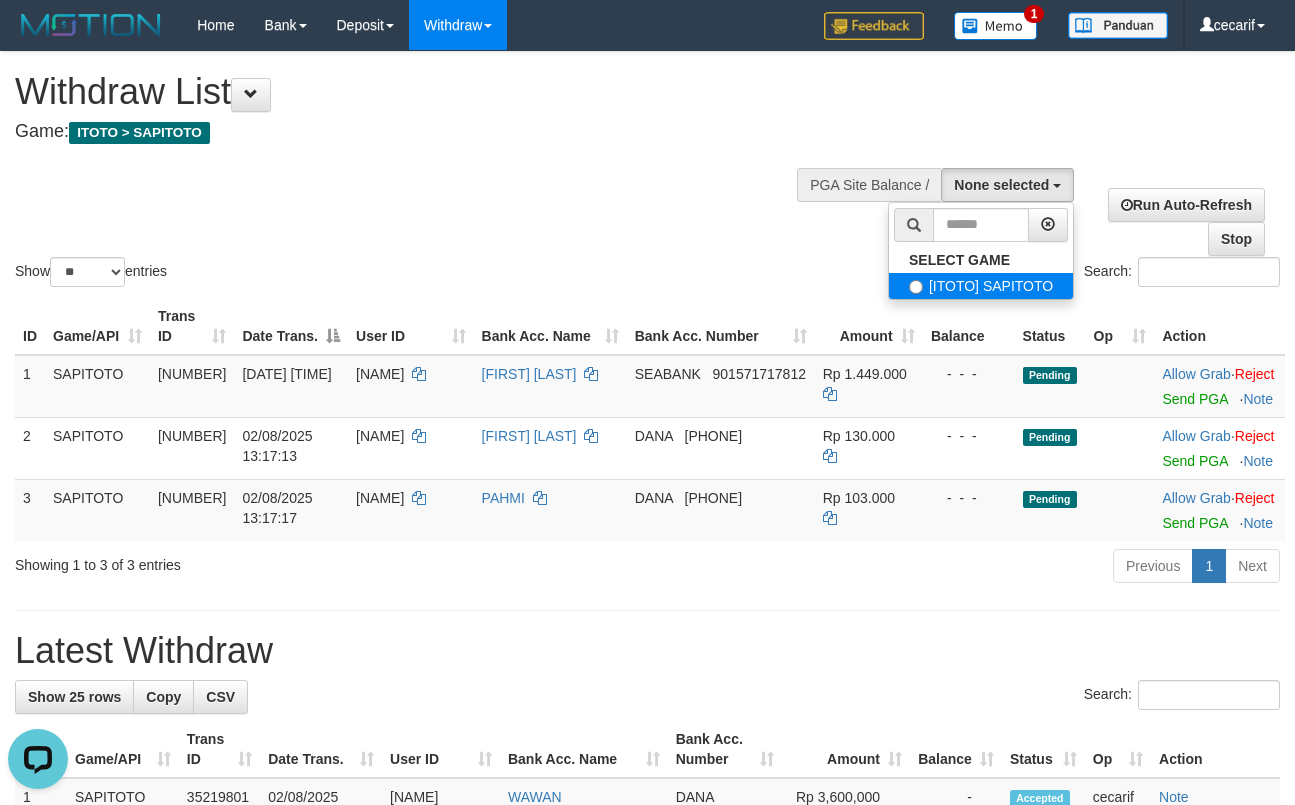 select on "****" 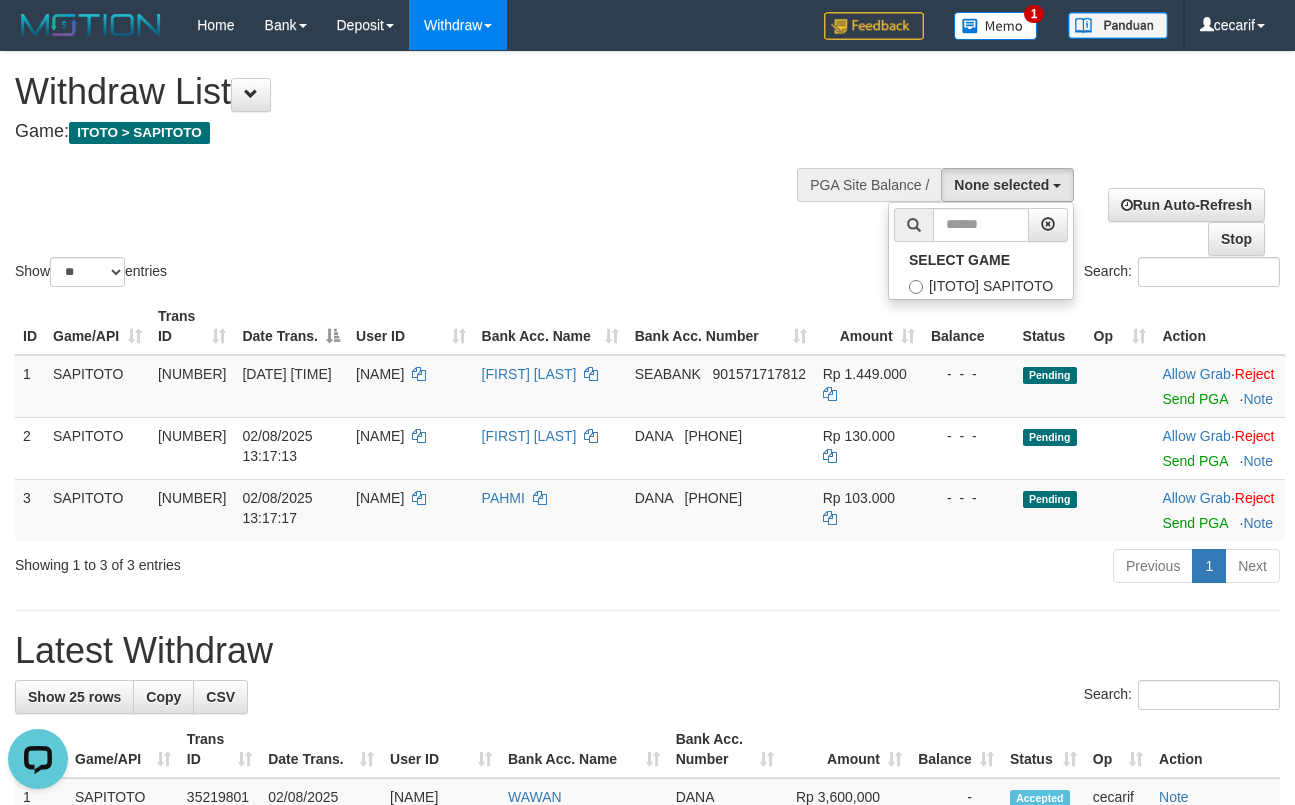 scroll, scrollTop: 16, scrollLeft: 0, axis: vertical 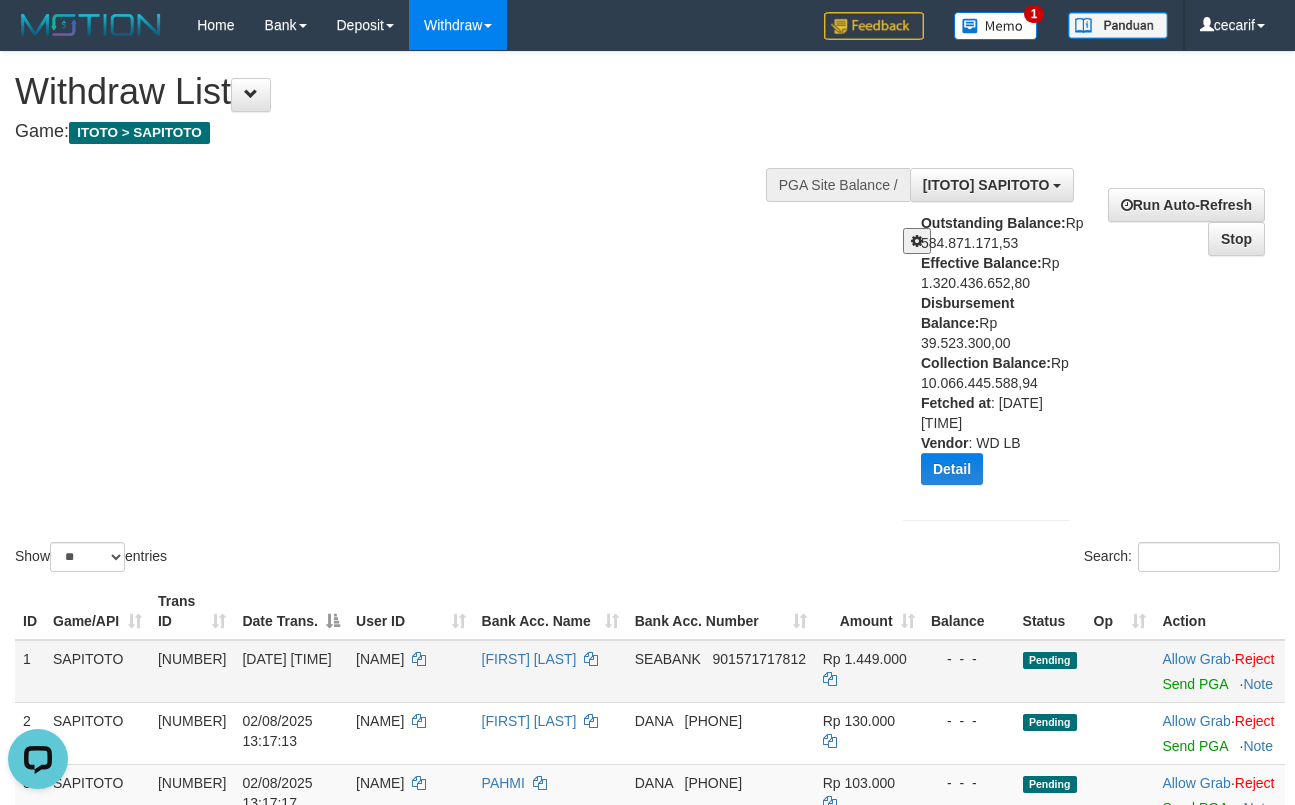 click on "Allow Grab   ·    Reject Send PGA     ·    Note" at bounding box center [1219, 671] 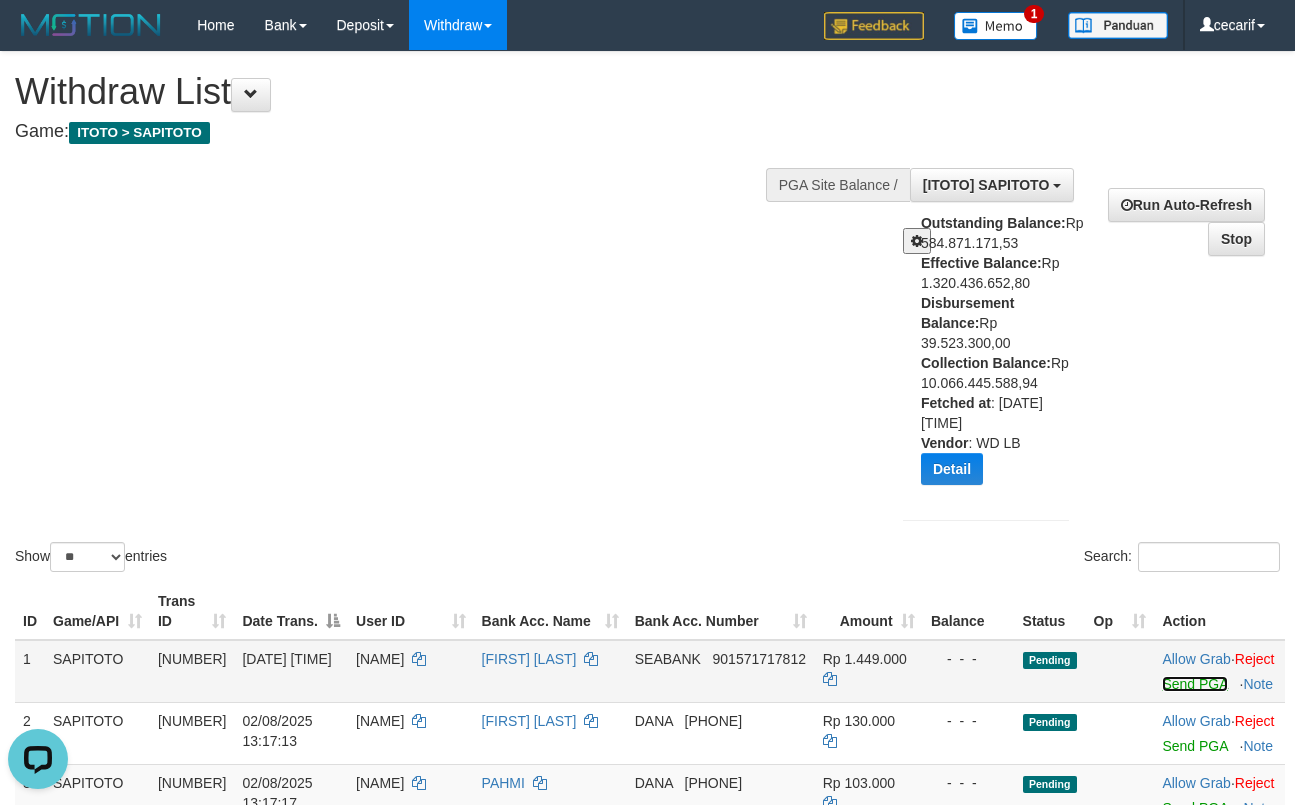 click on "Send PGA" at bounding box center [1194, 684] 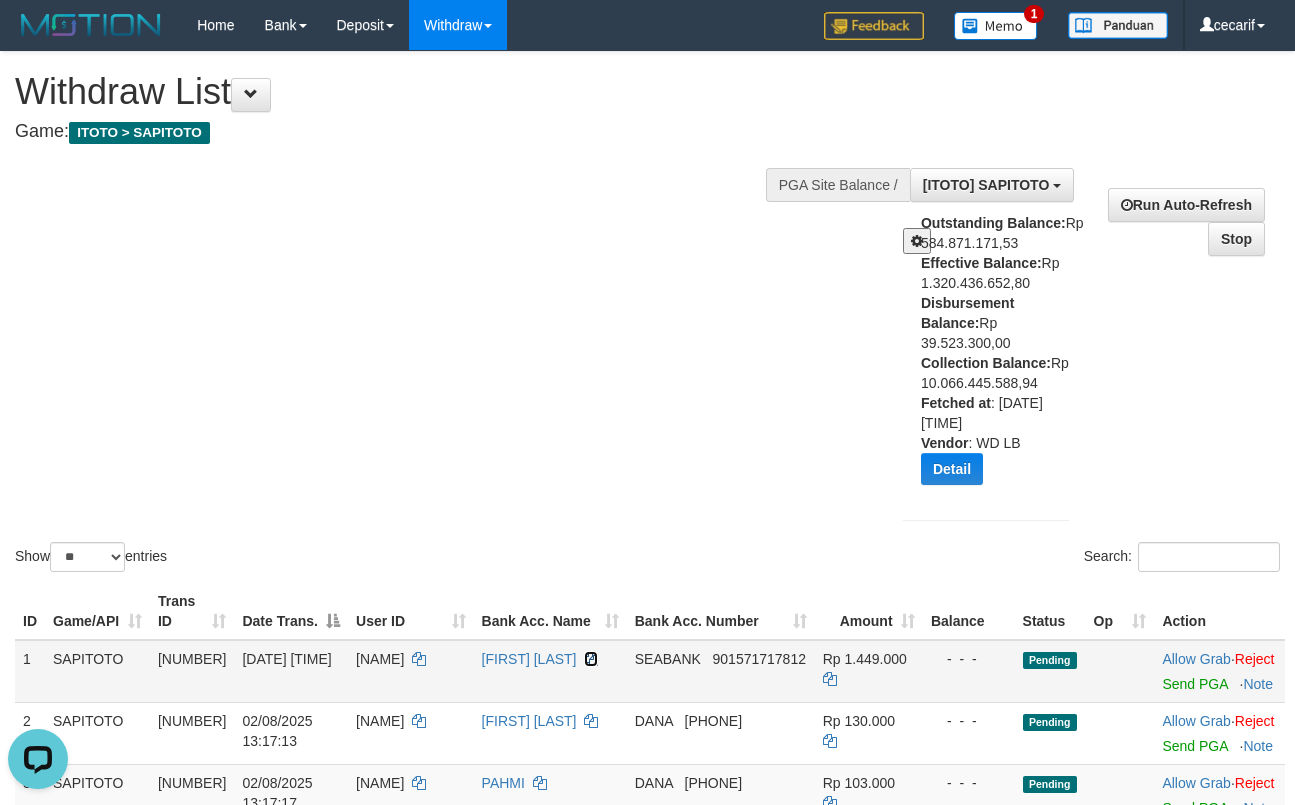 click at bounding box center [591, 659] 